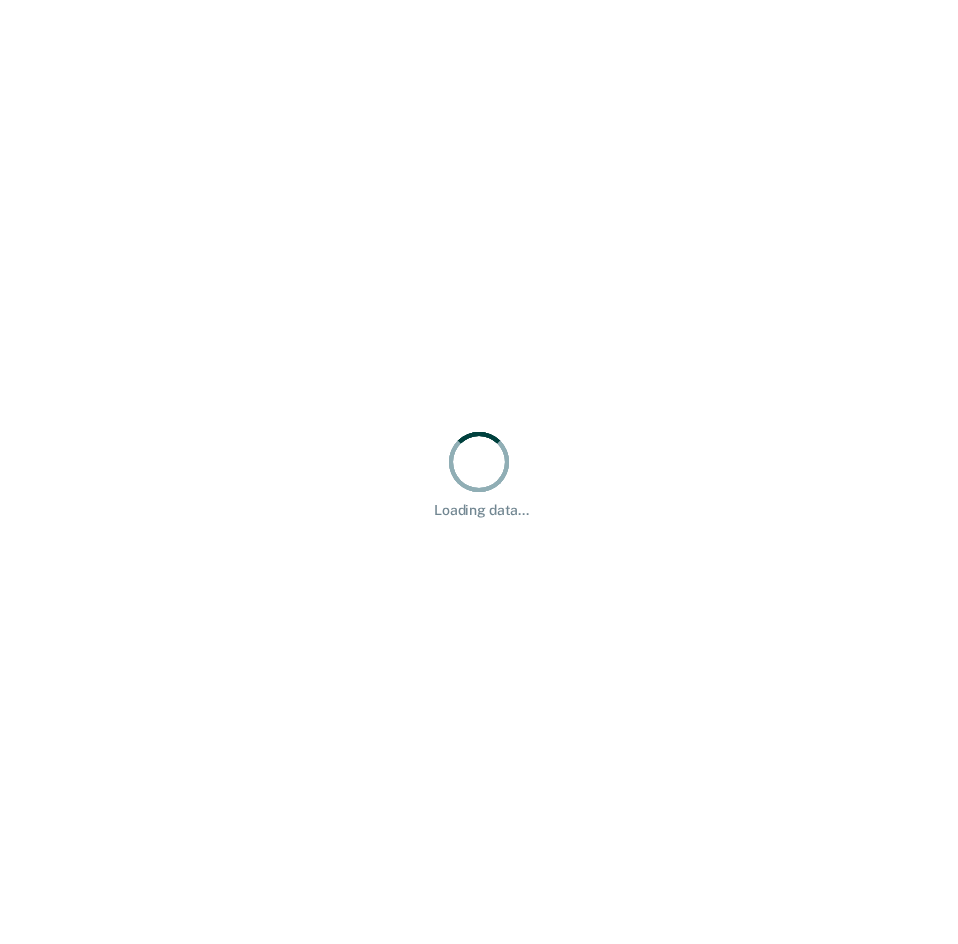 scroll, scrollTop: 0, scrollLeft: 0, axis: both 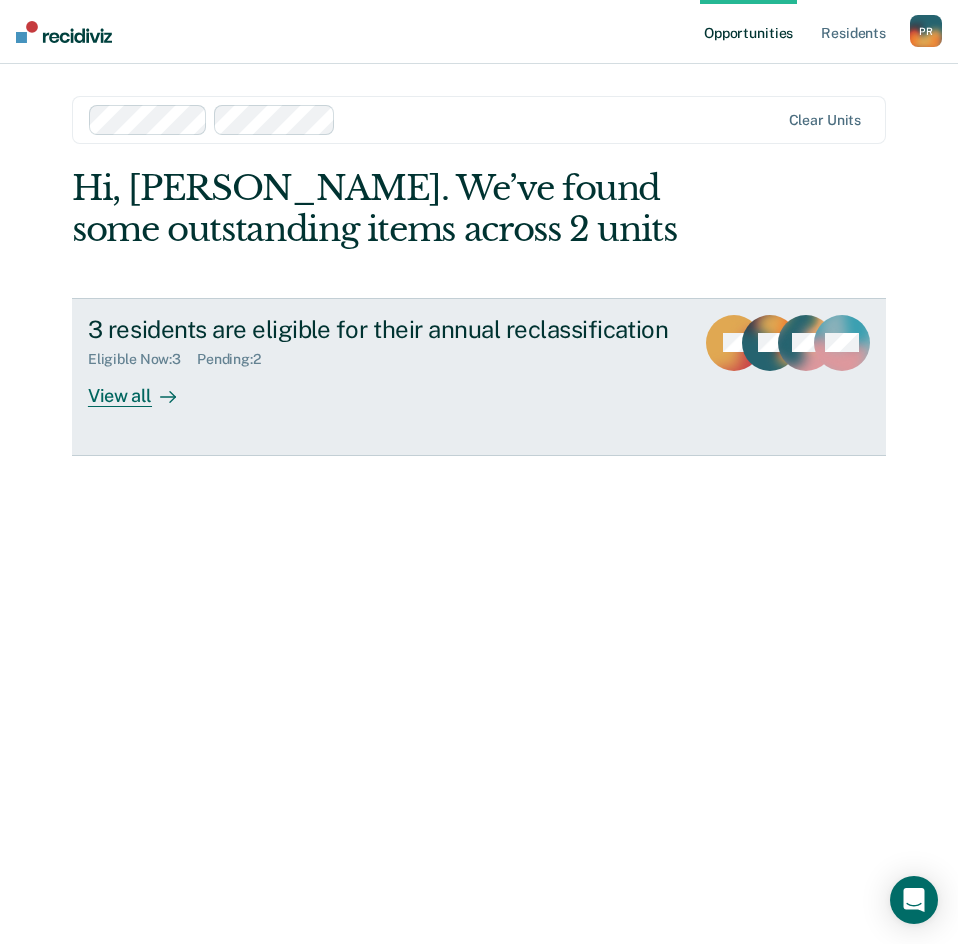 click 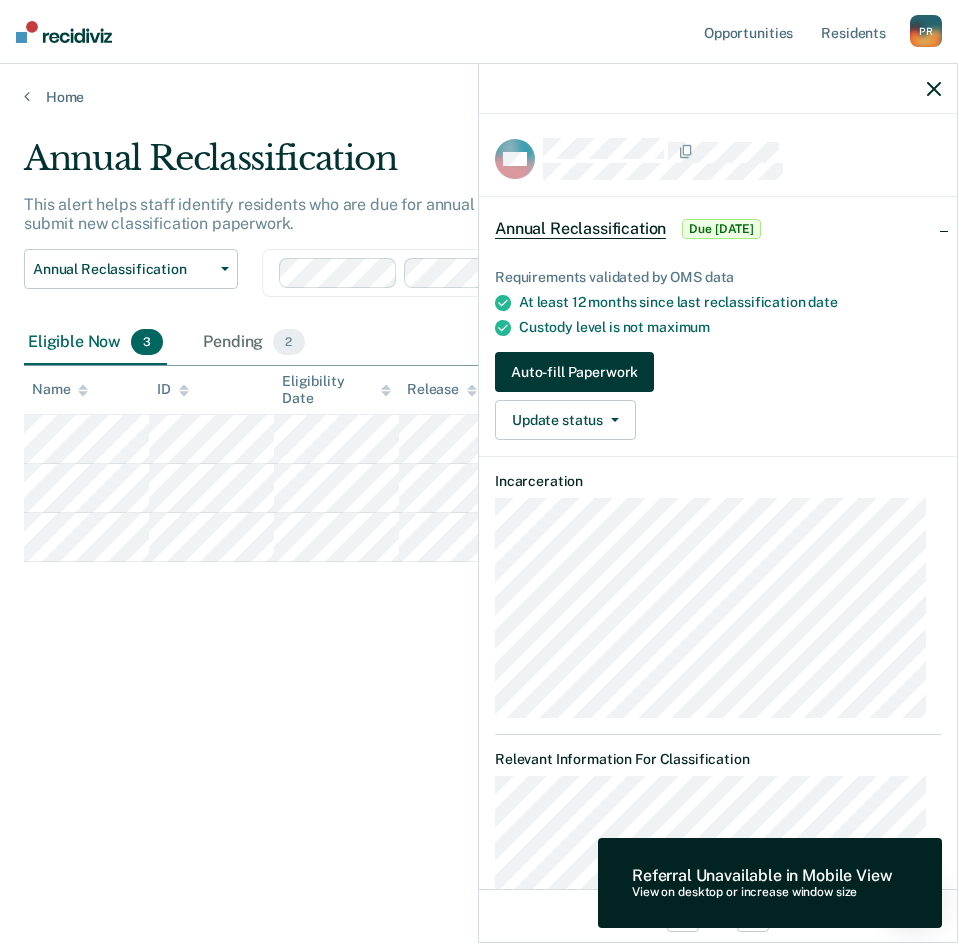 click on "Auto-fill Paperwork" at bounding box center (574, 372) 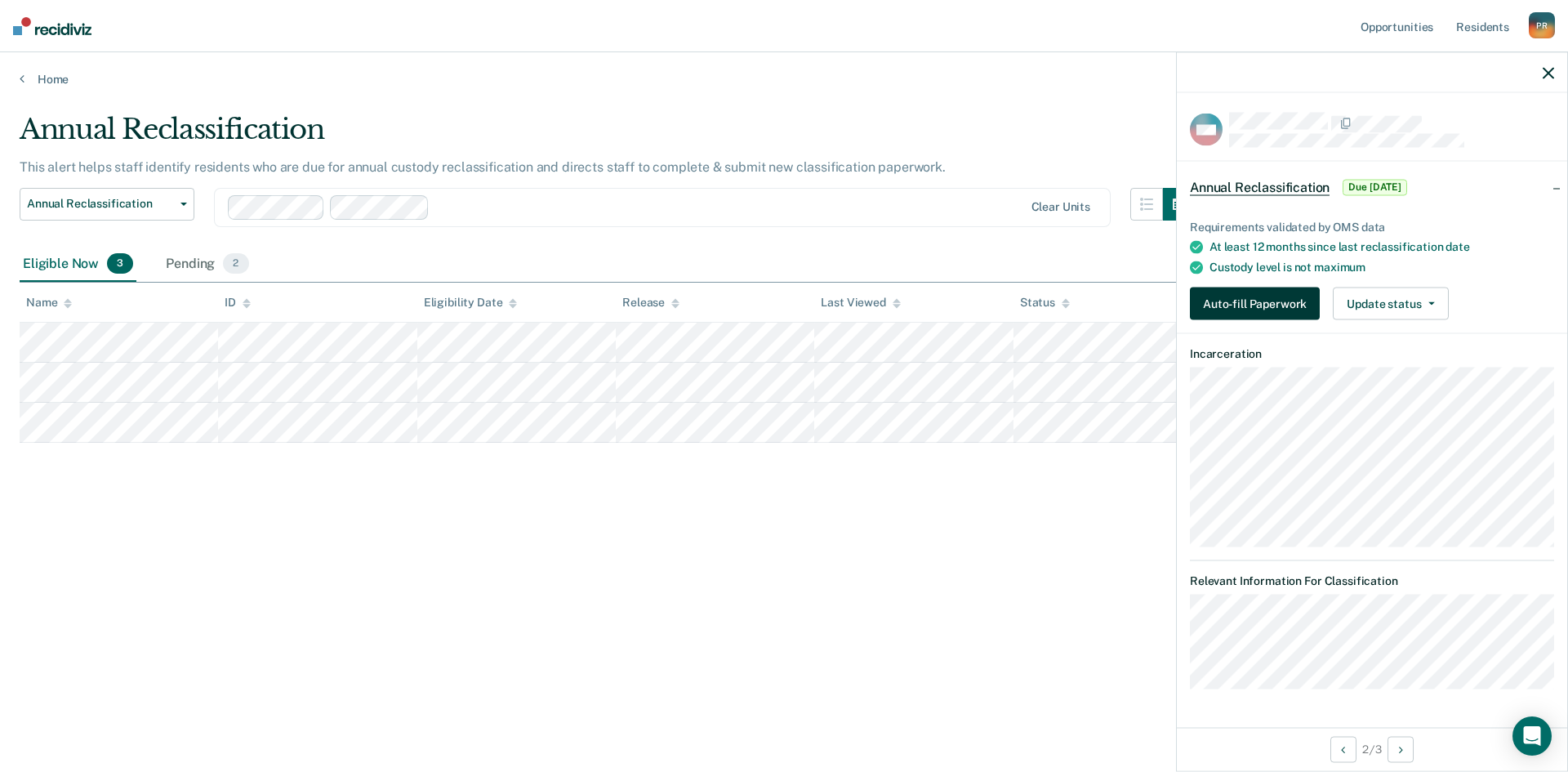 click on "Auto-fill Paperwork" at bounding box center [1254, 304] 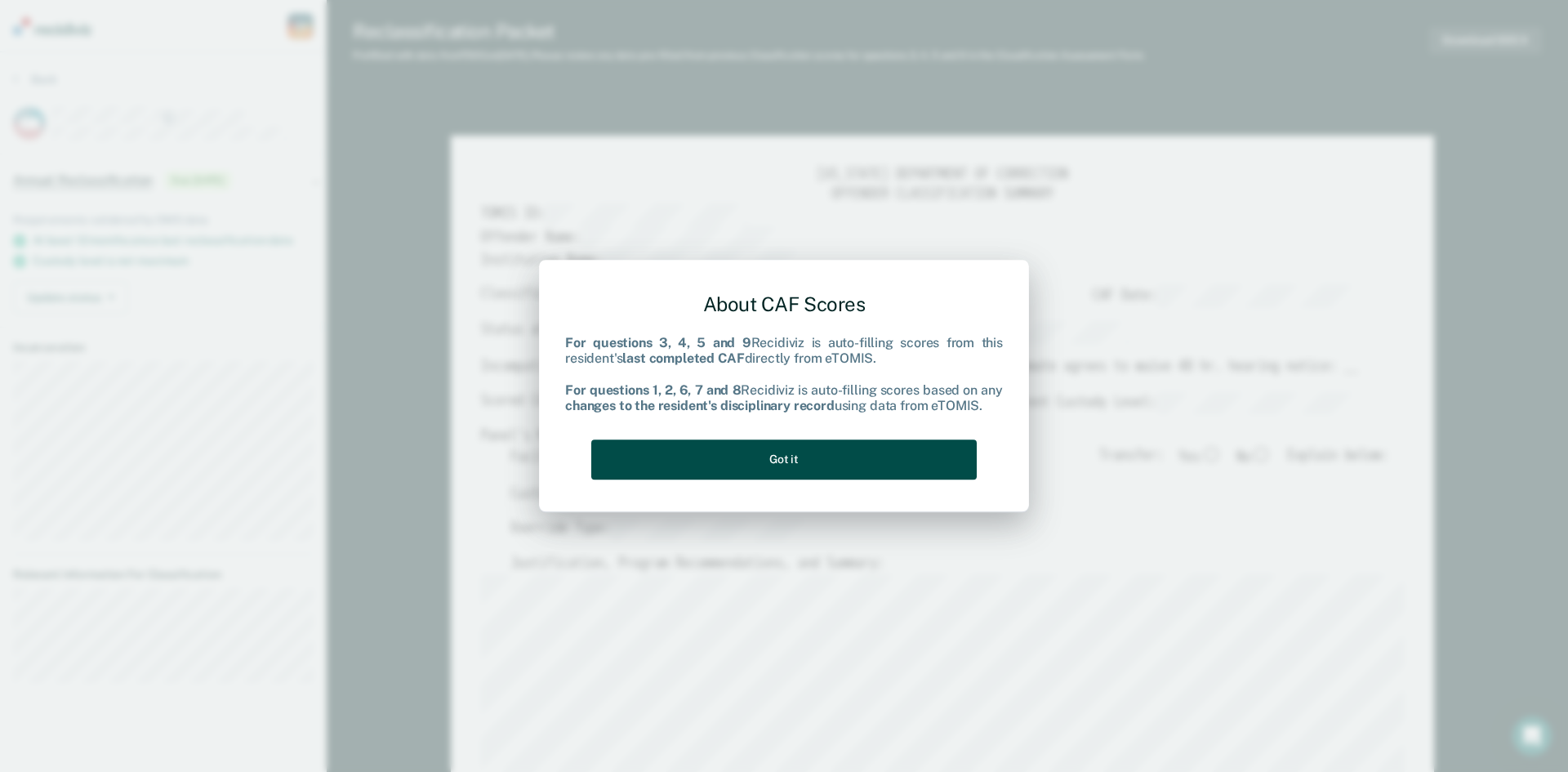 click on "Got it" at bounding box center [784, 459] 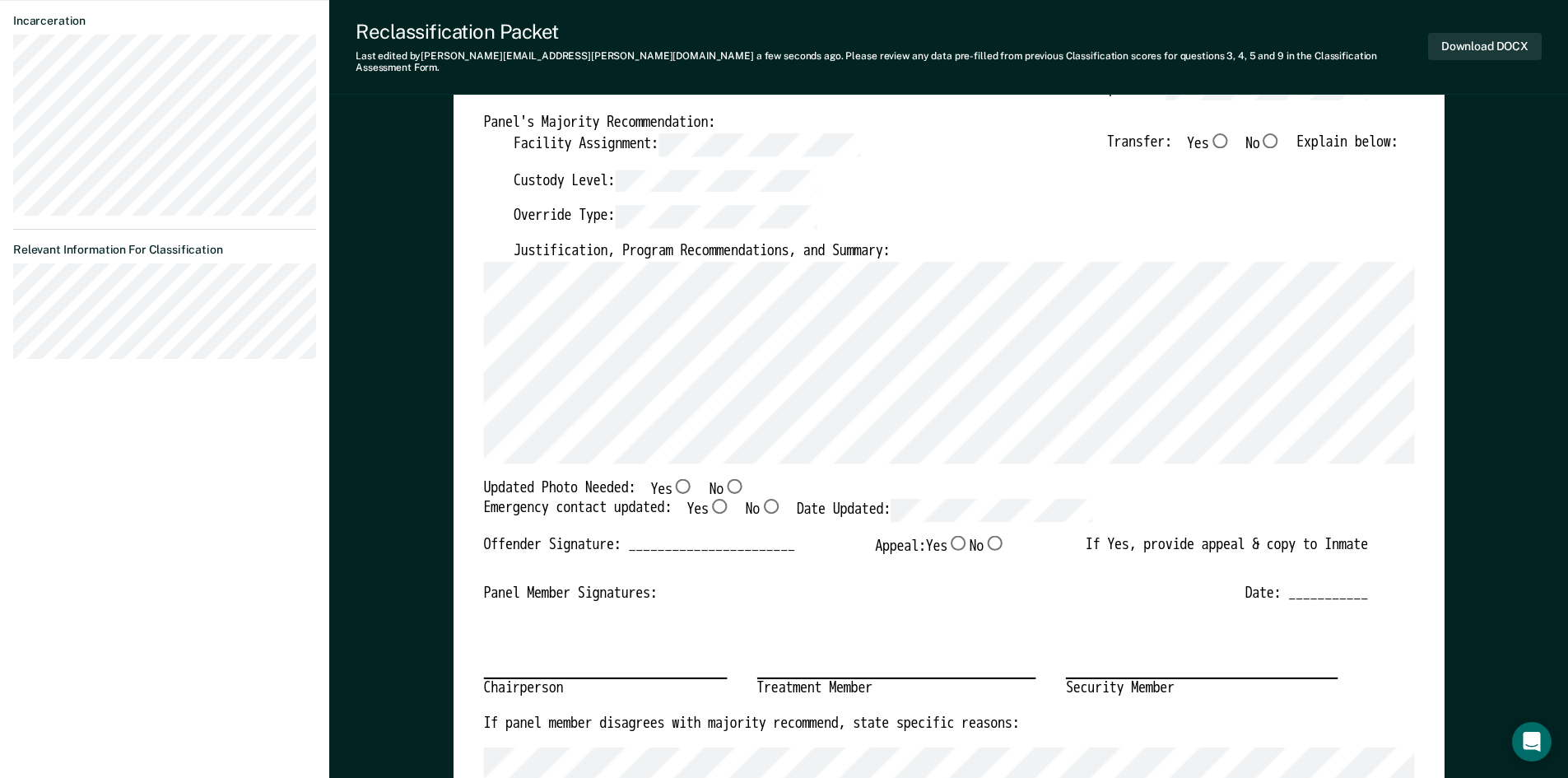 scroll, scrollTop: 247, scrollLeft: 0, axis: vertical 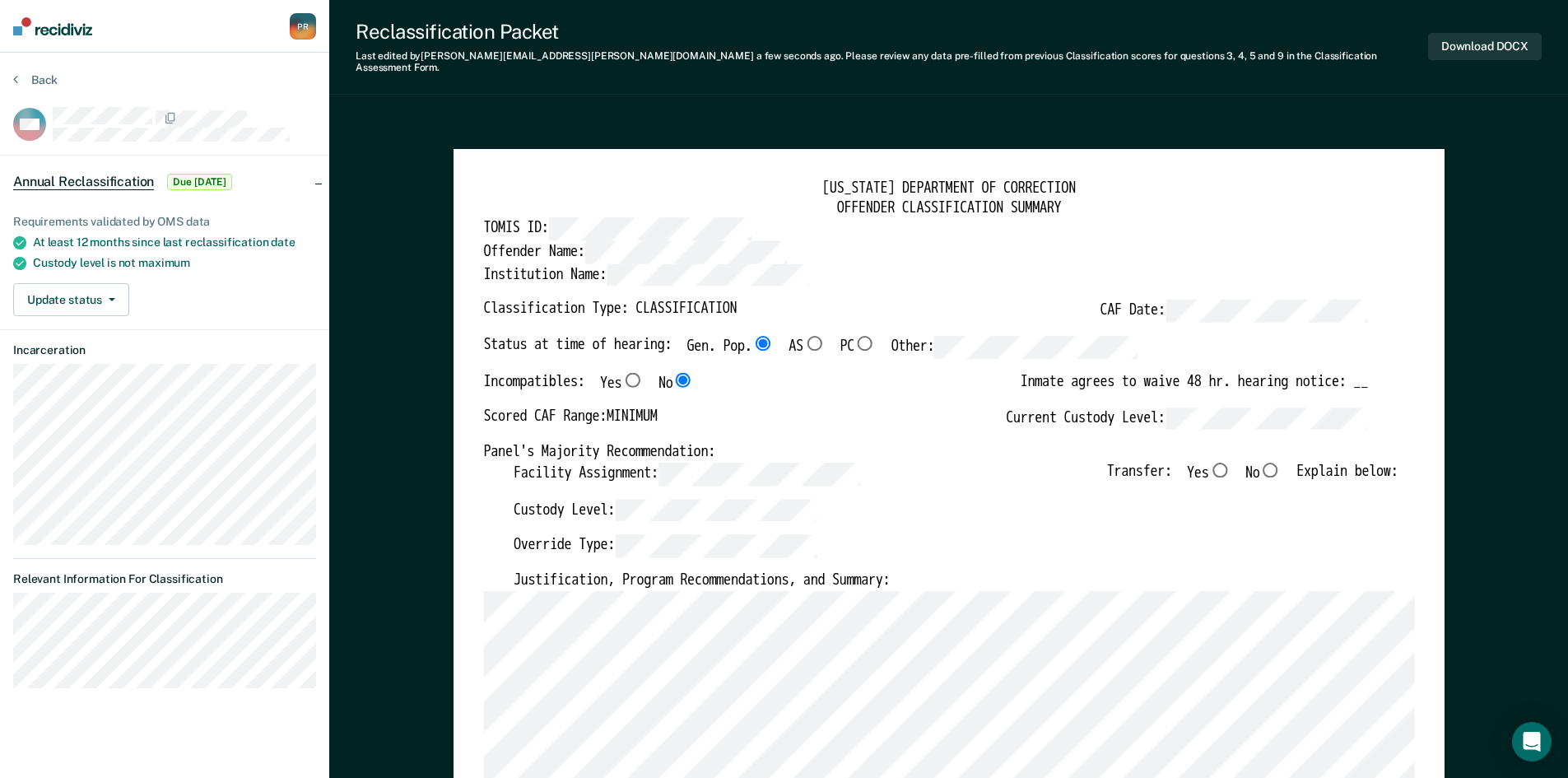click on "No" at bounding box center (1270, 469) 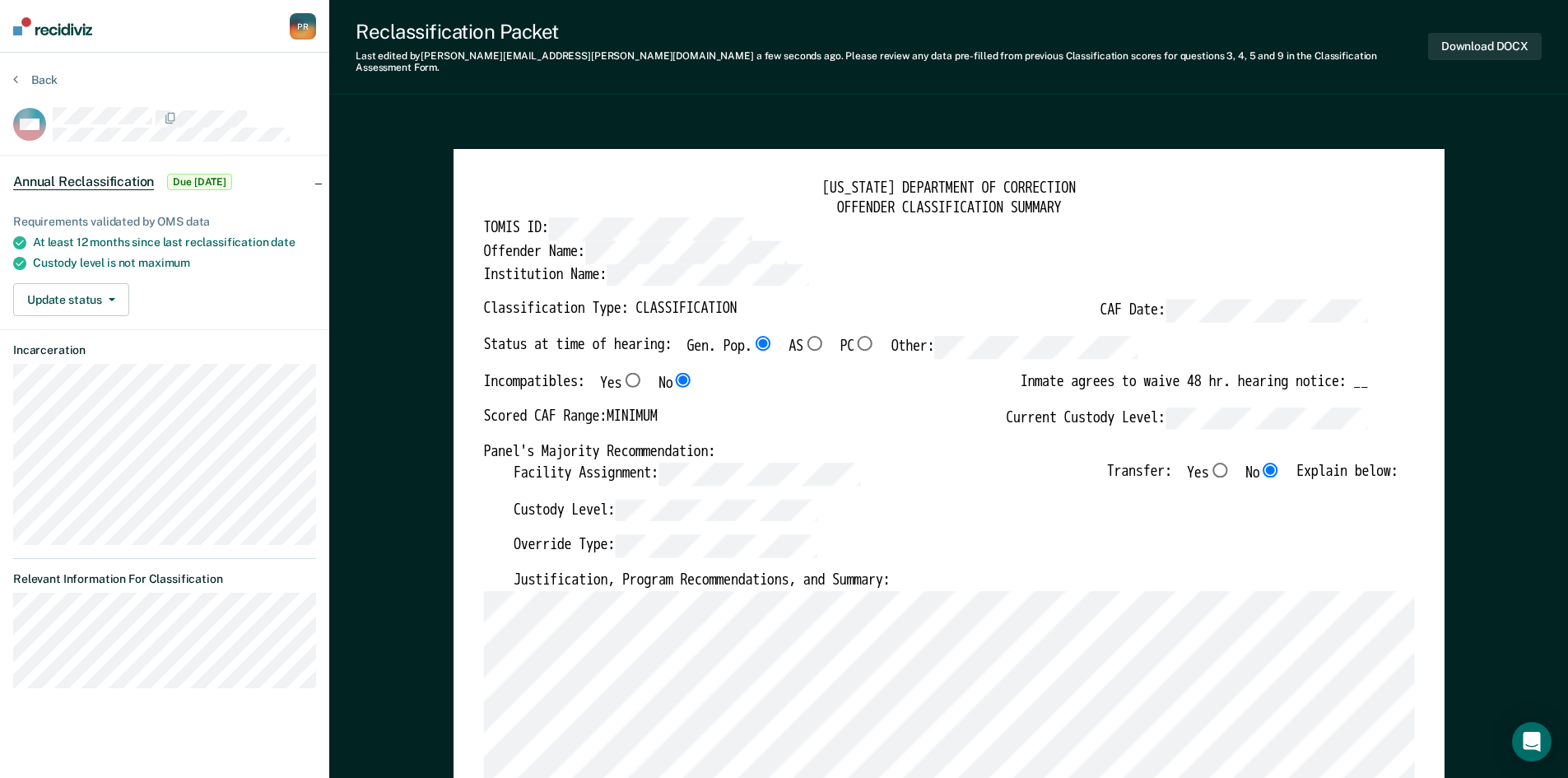 type on "x" 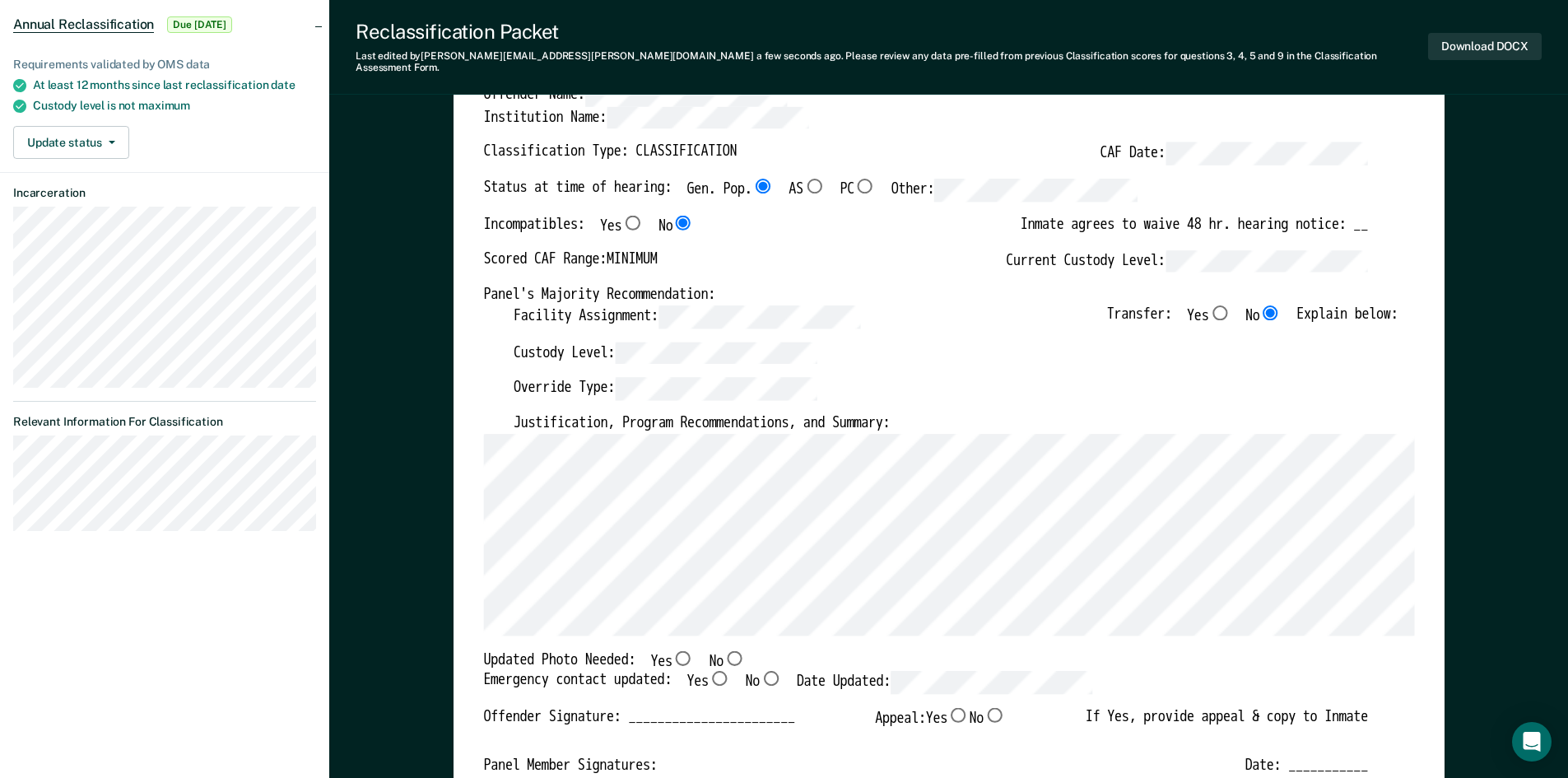 scroll, scrollTop: 0, scrollLeft: 0, axis: both 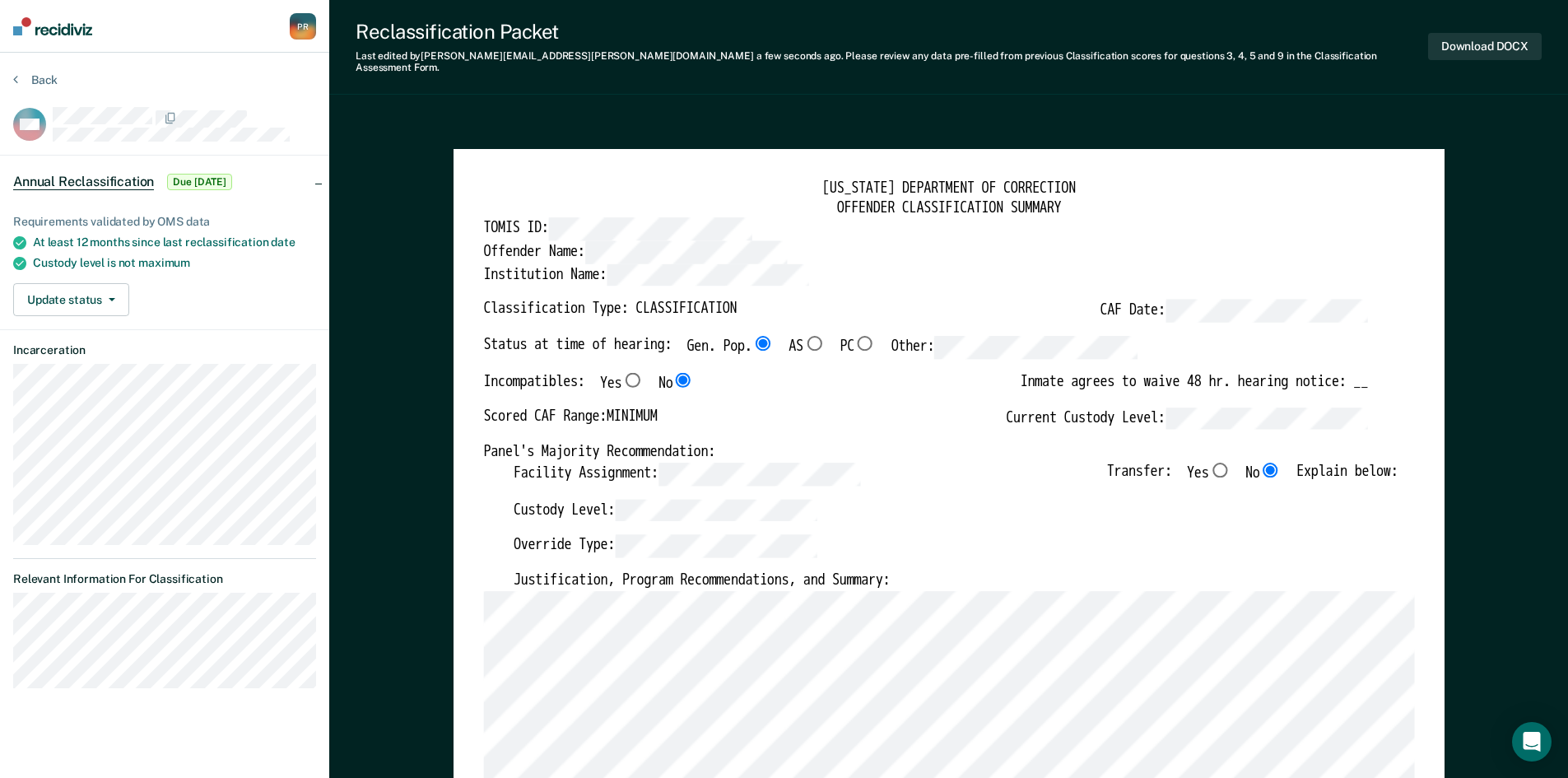 click on "Override Type:" at bounding box center (955, 552) 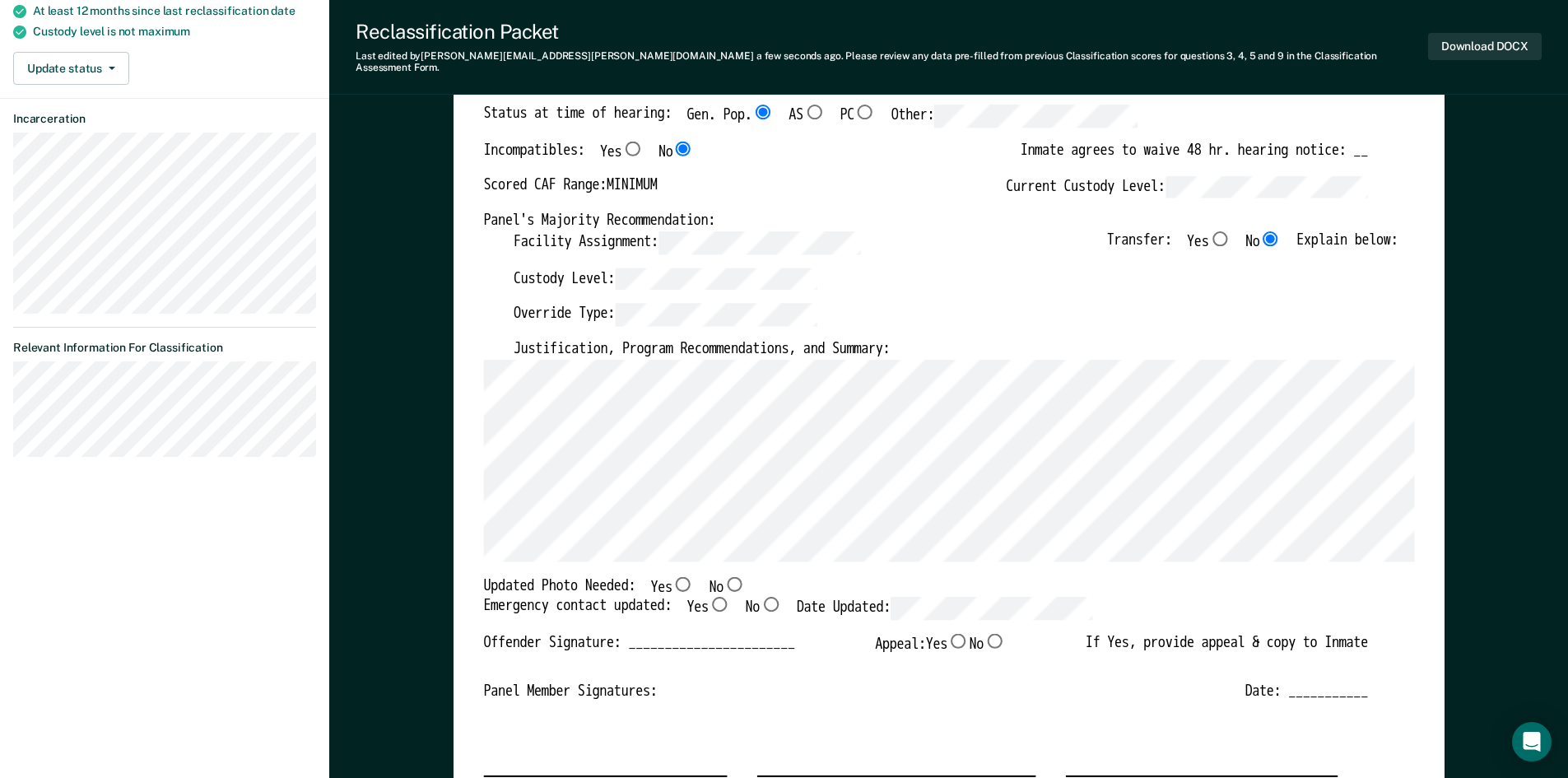 scroll, scrollTop: 247, scrollLeft: 0, axis: vertical 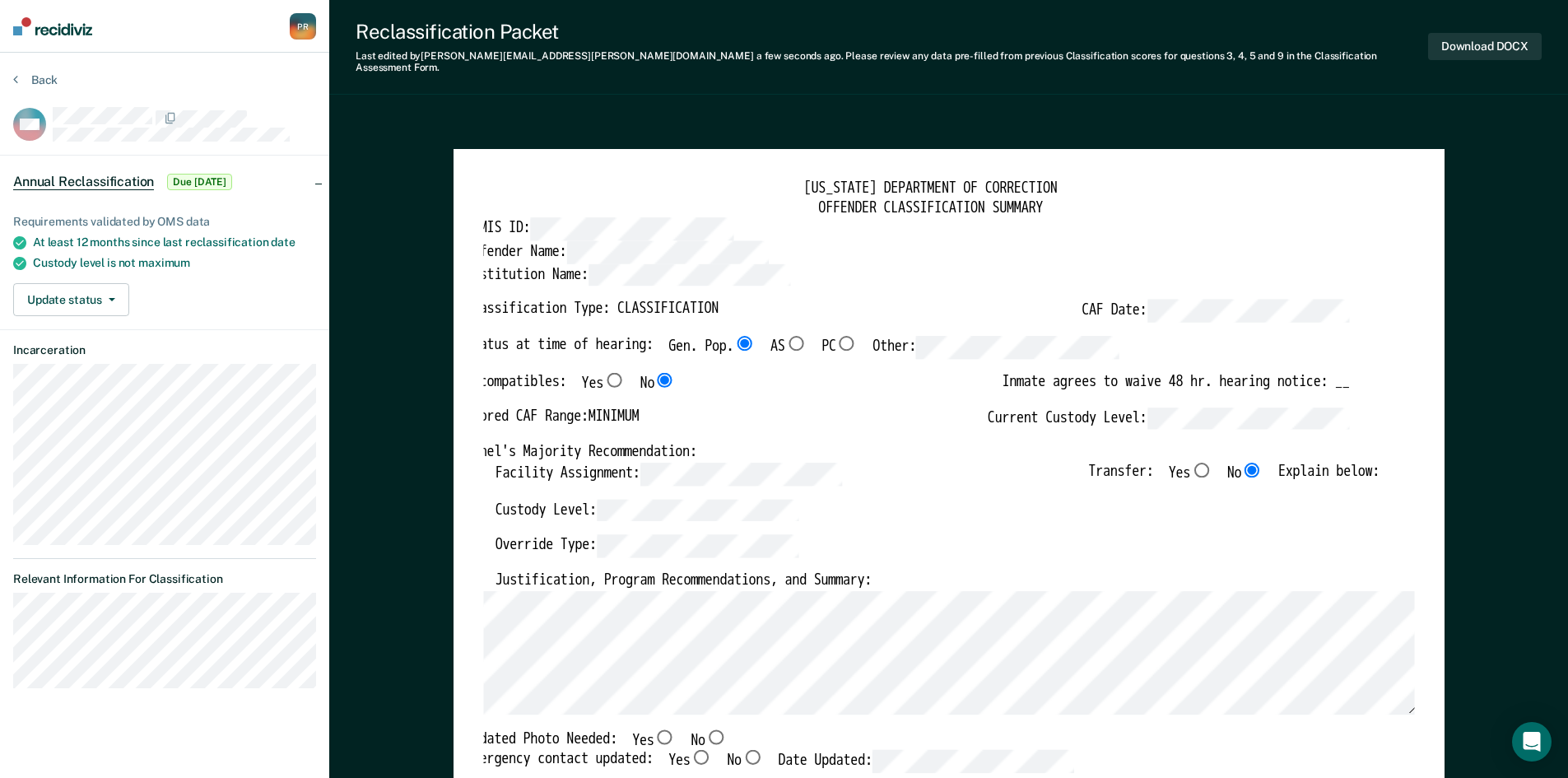 click on "No" at bounding box center [715, 736] 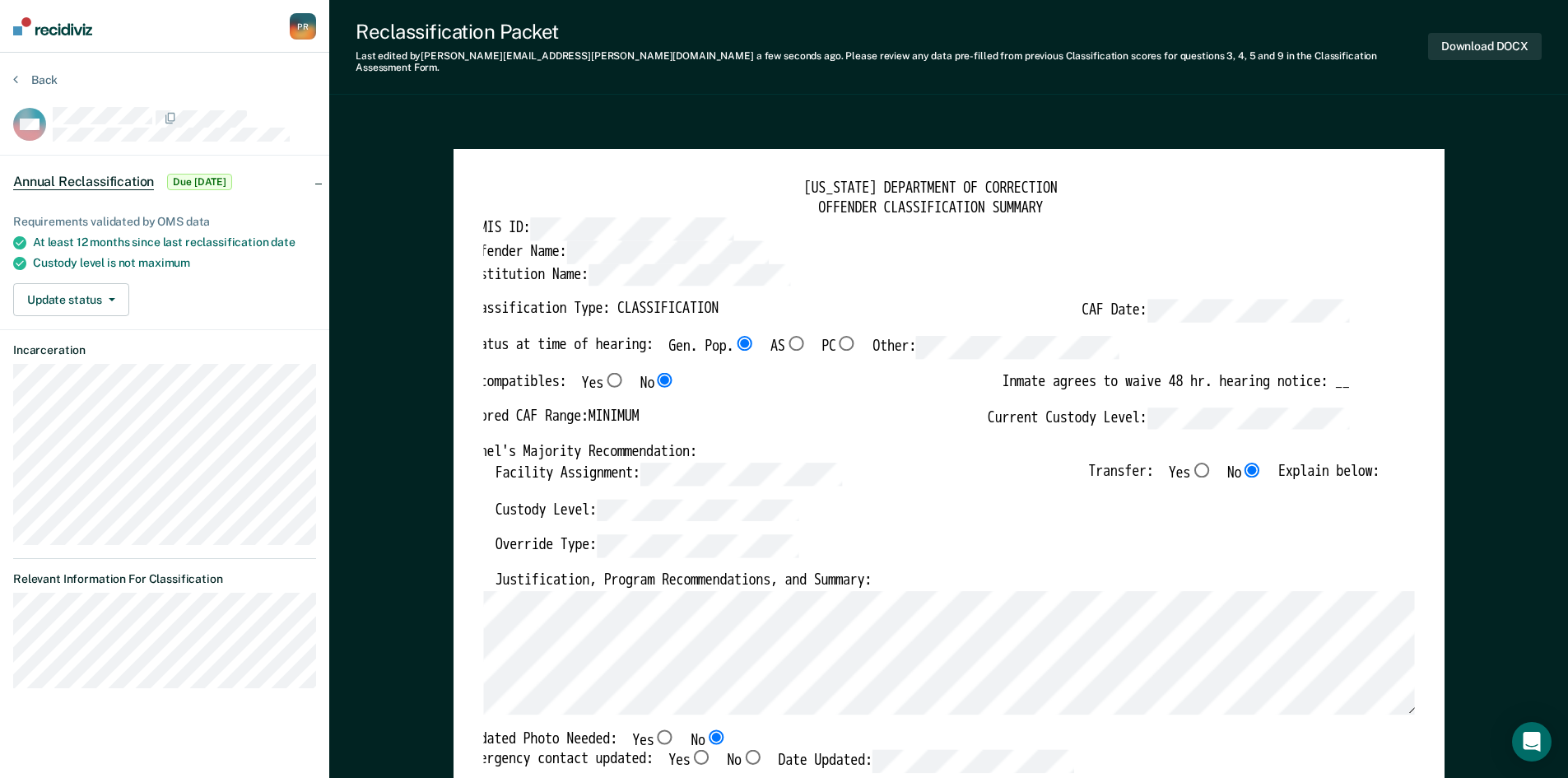 type on "x" 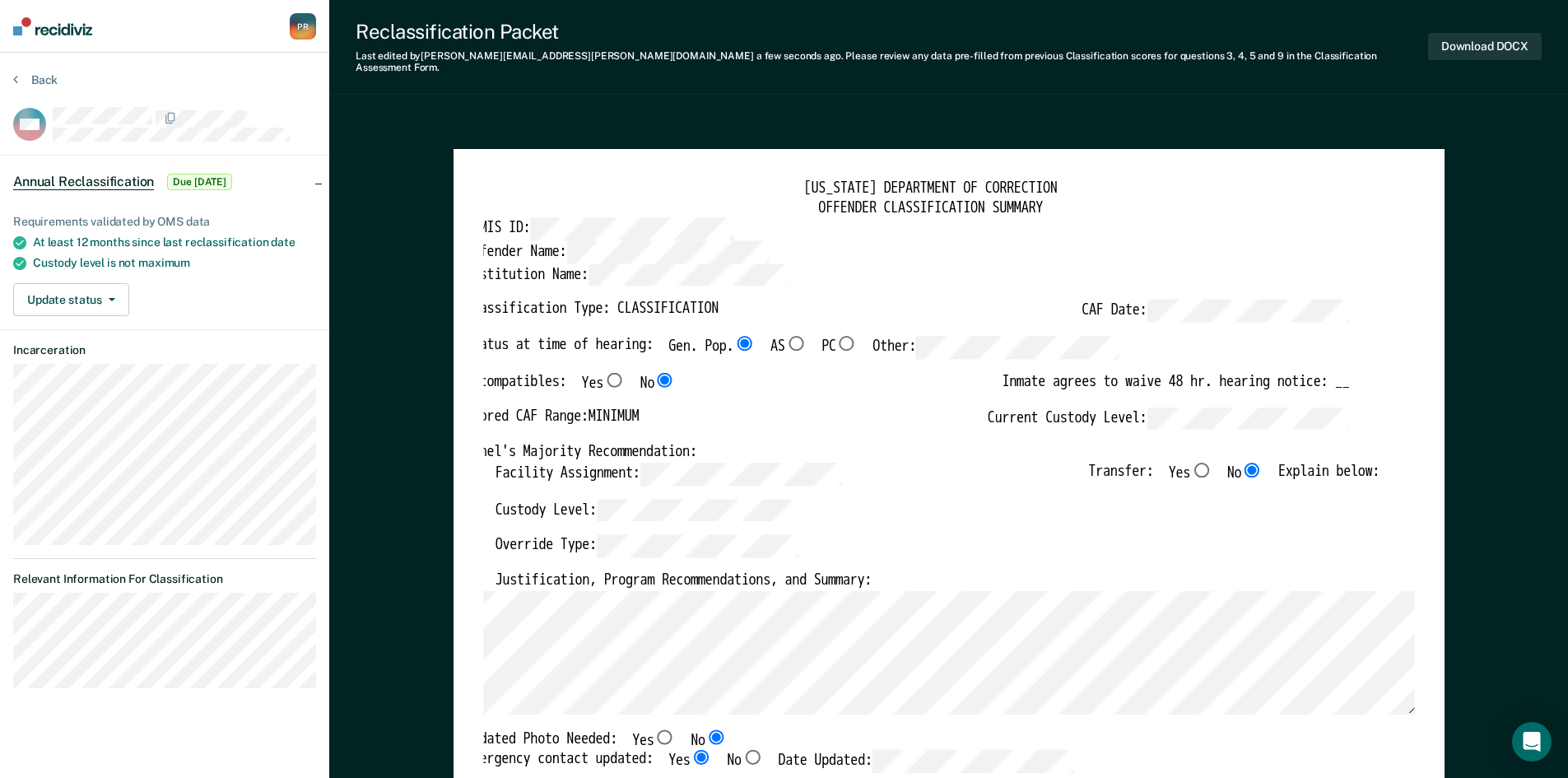 type on "x" 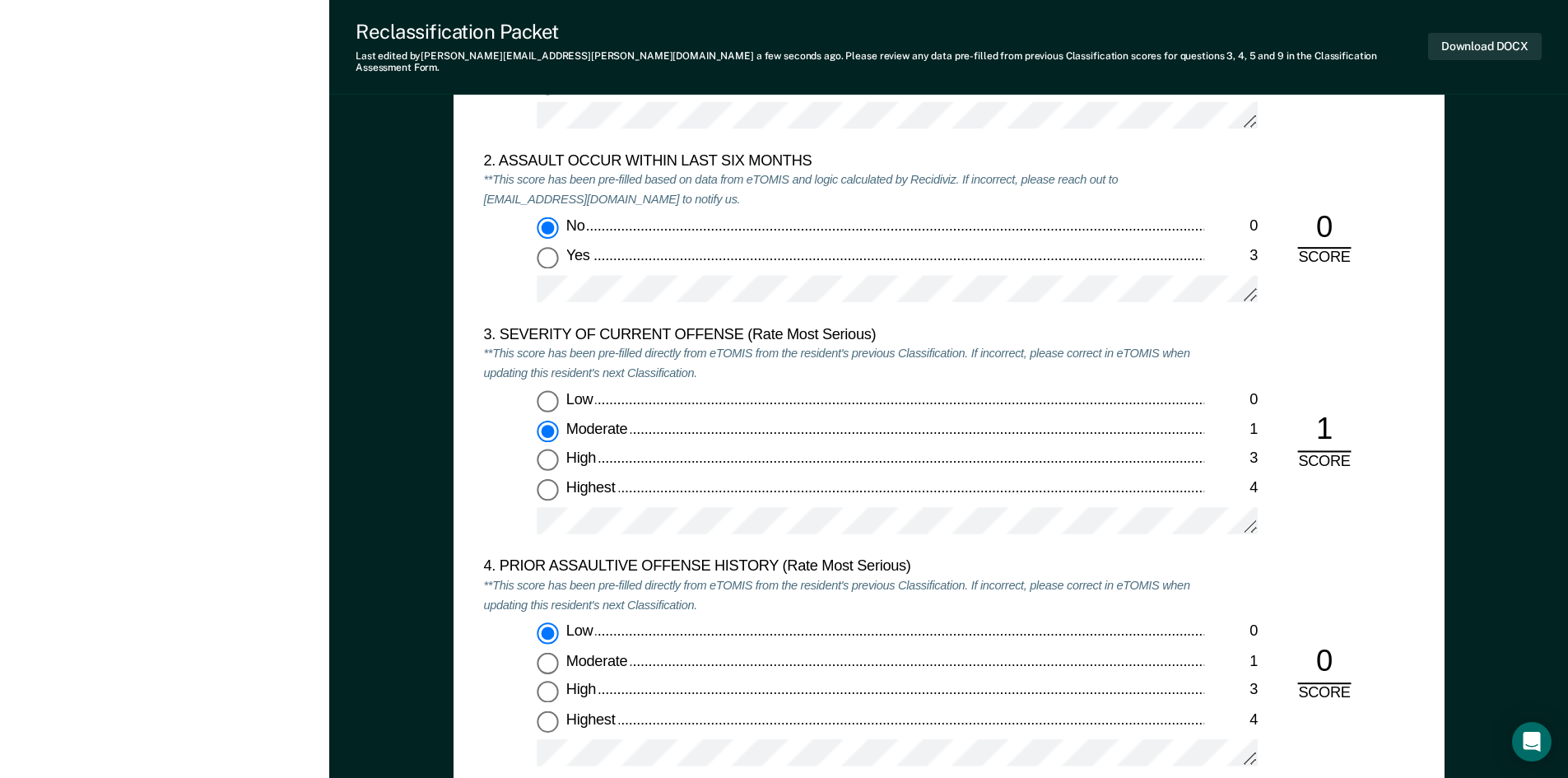 scroll, scrollTop: 1811, scrollLeft: 0, axis: vertical 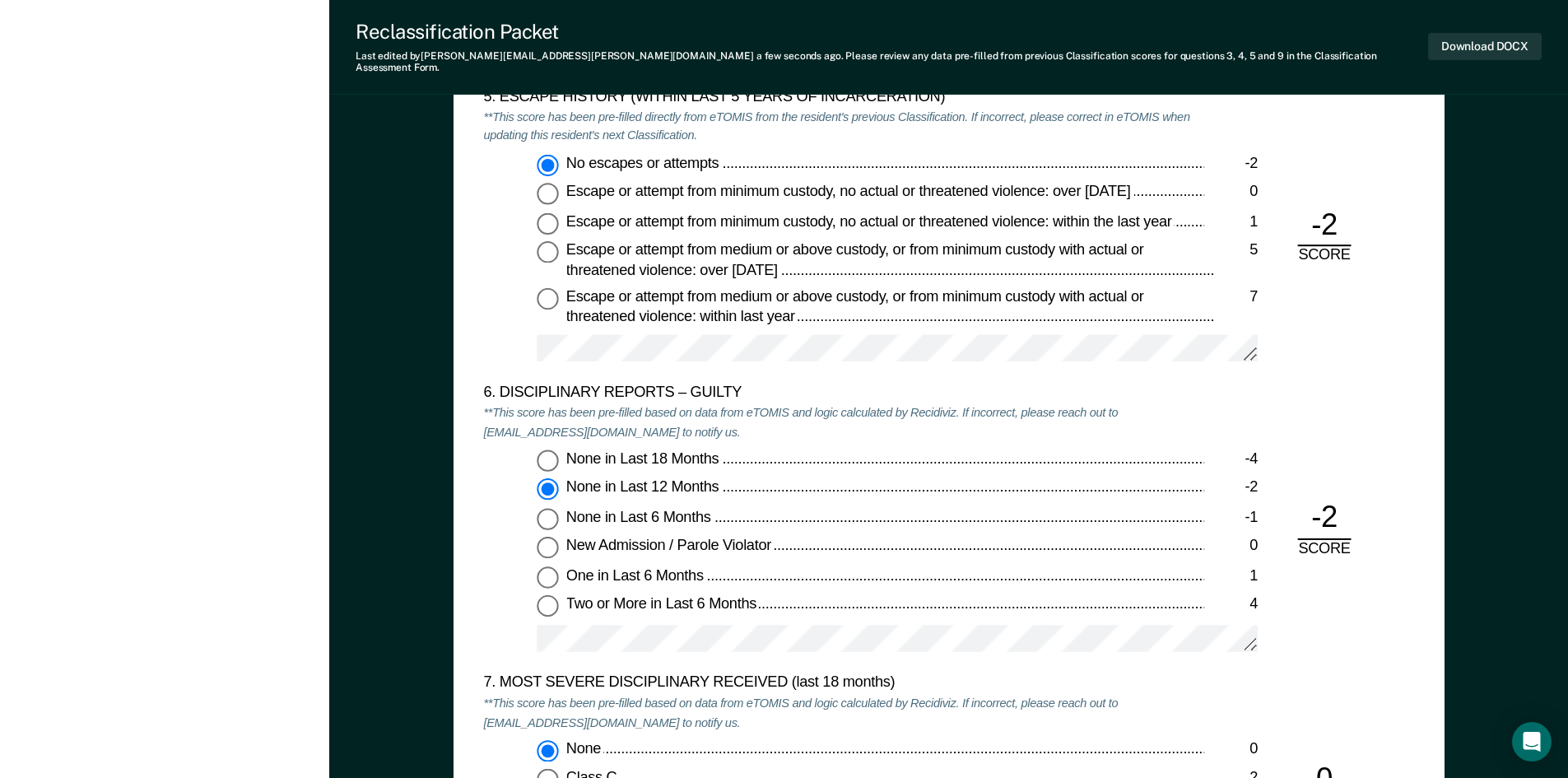 click on "None in Last 6 Months -1" at bounding box center (547, 519) 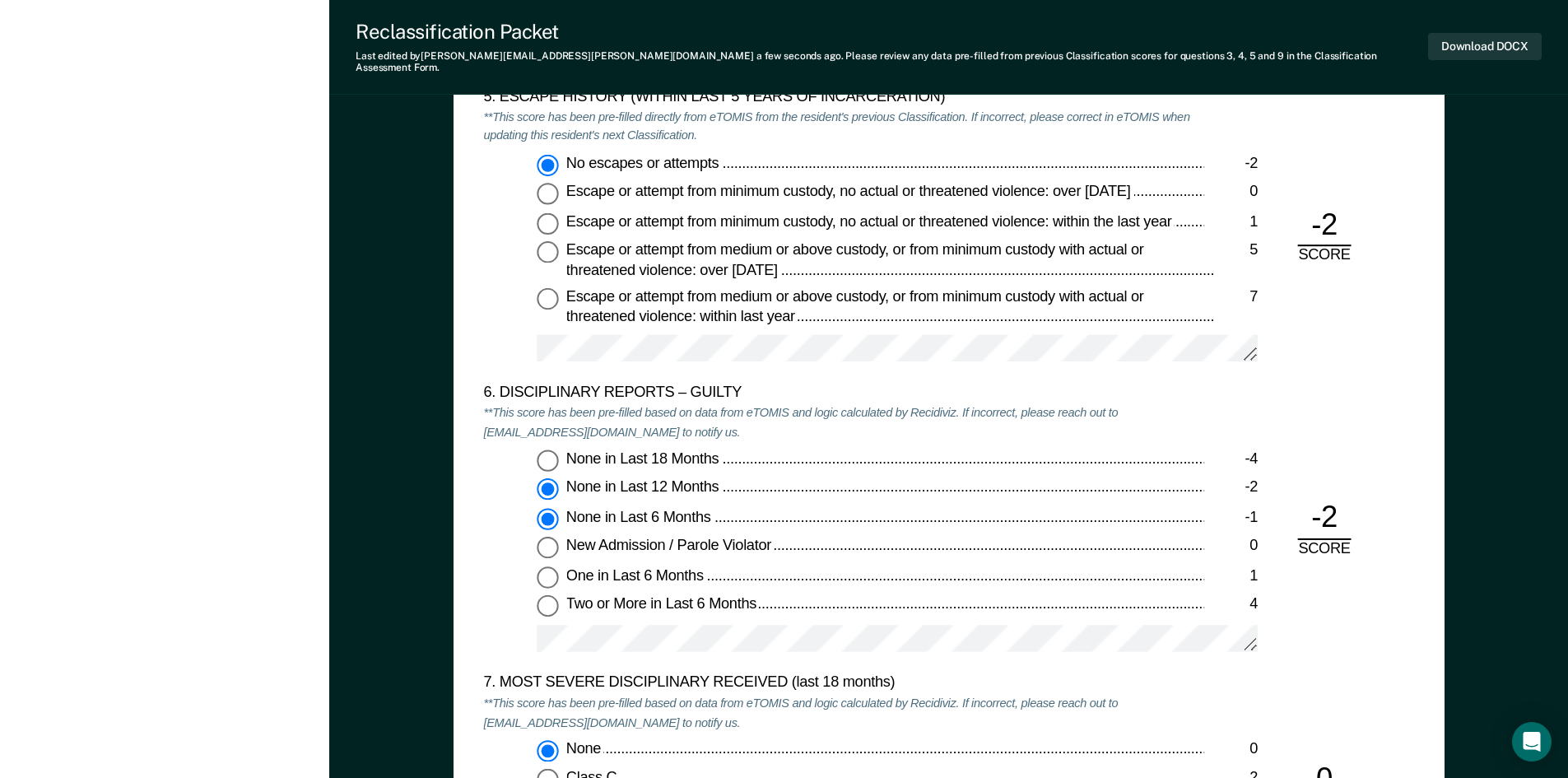 type on "x" 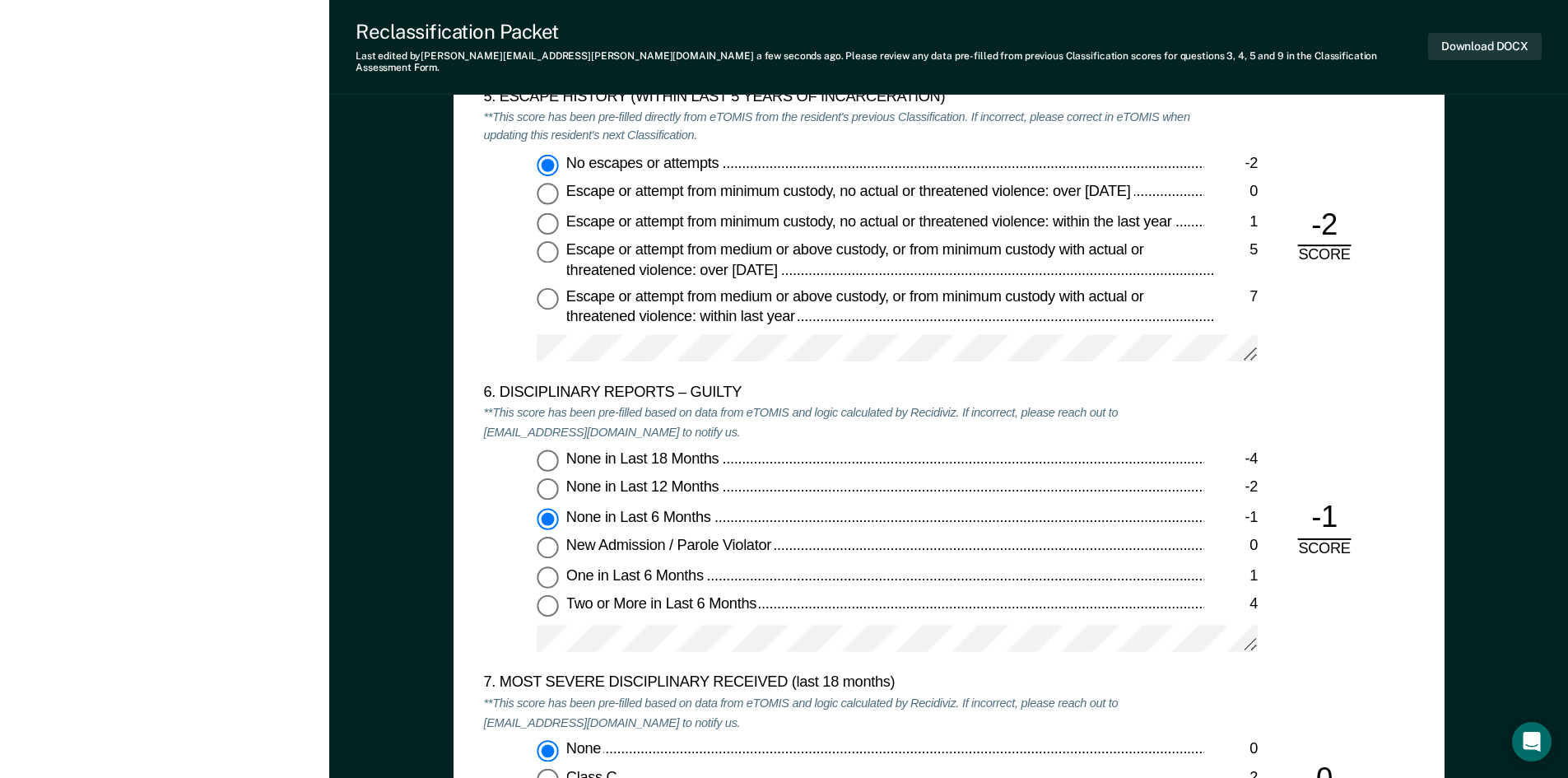 click on "None in Last 12 Months -2" at bounding box center (547, 490) 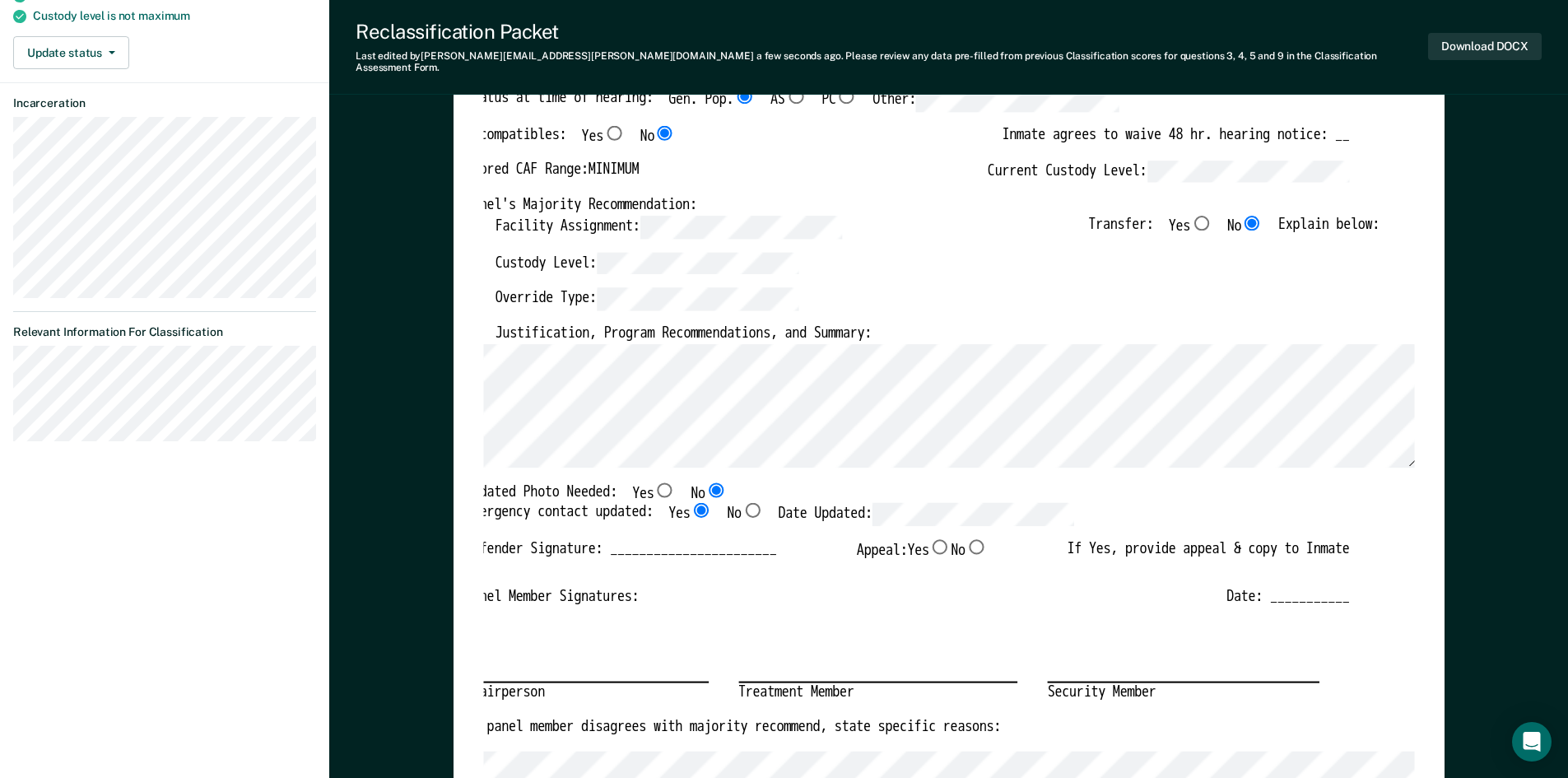 scroll, scrollTop: 82, scrollLeft: 0, axis: vertical 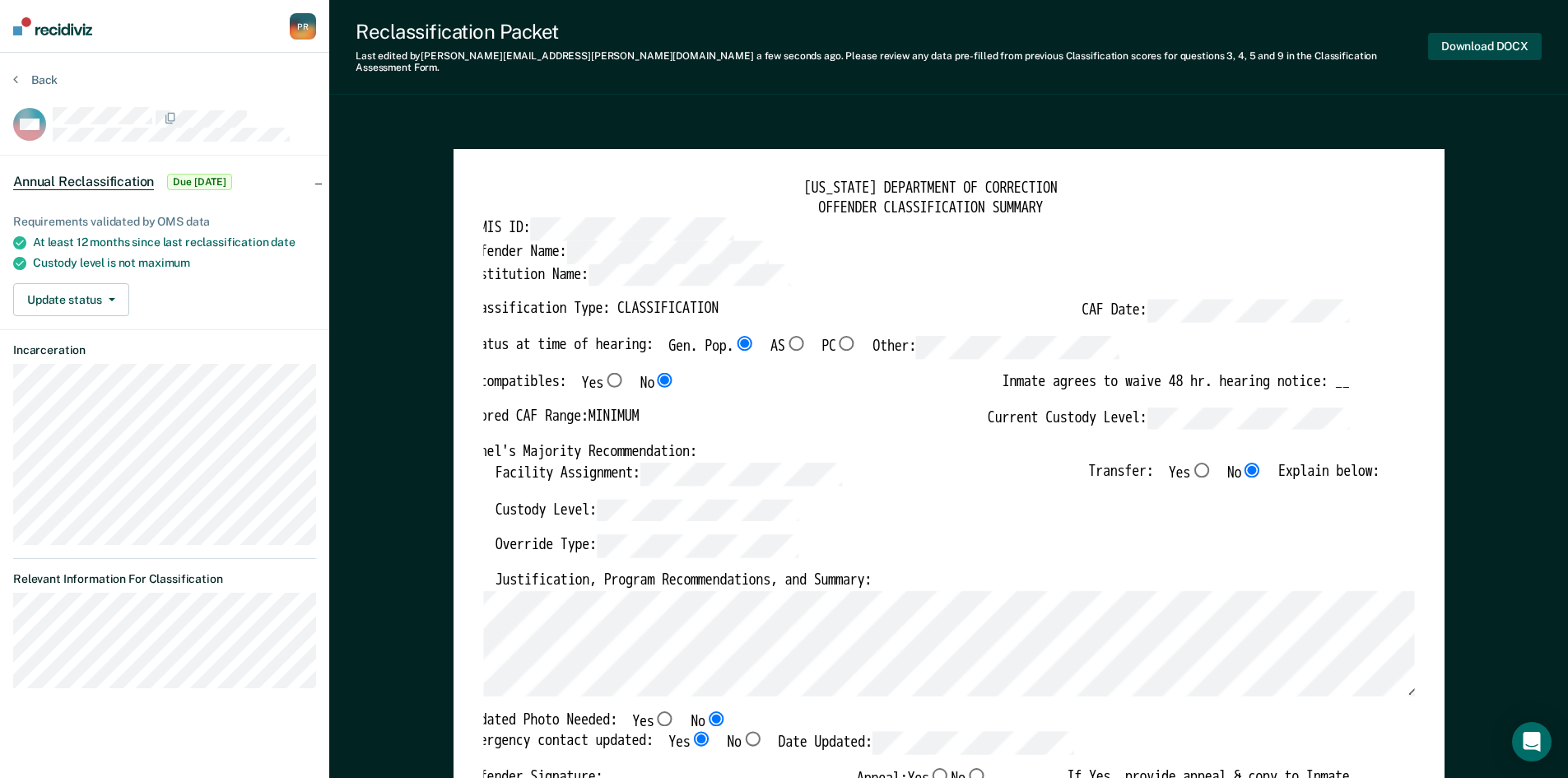 click on "Download DOCX" at bounding box center (1485, 46) 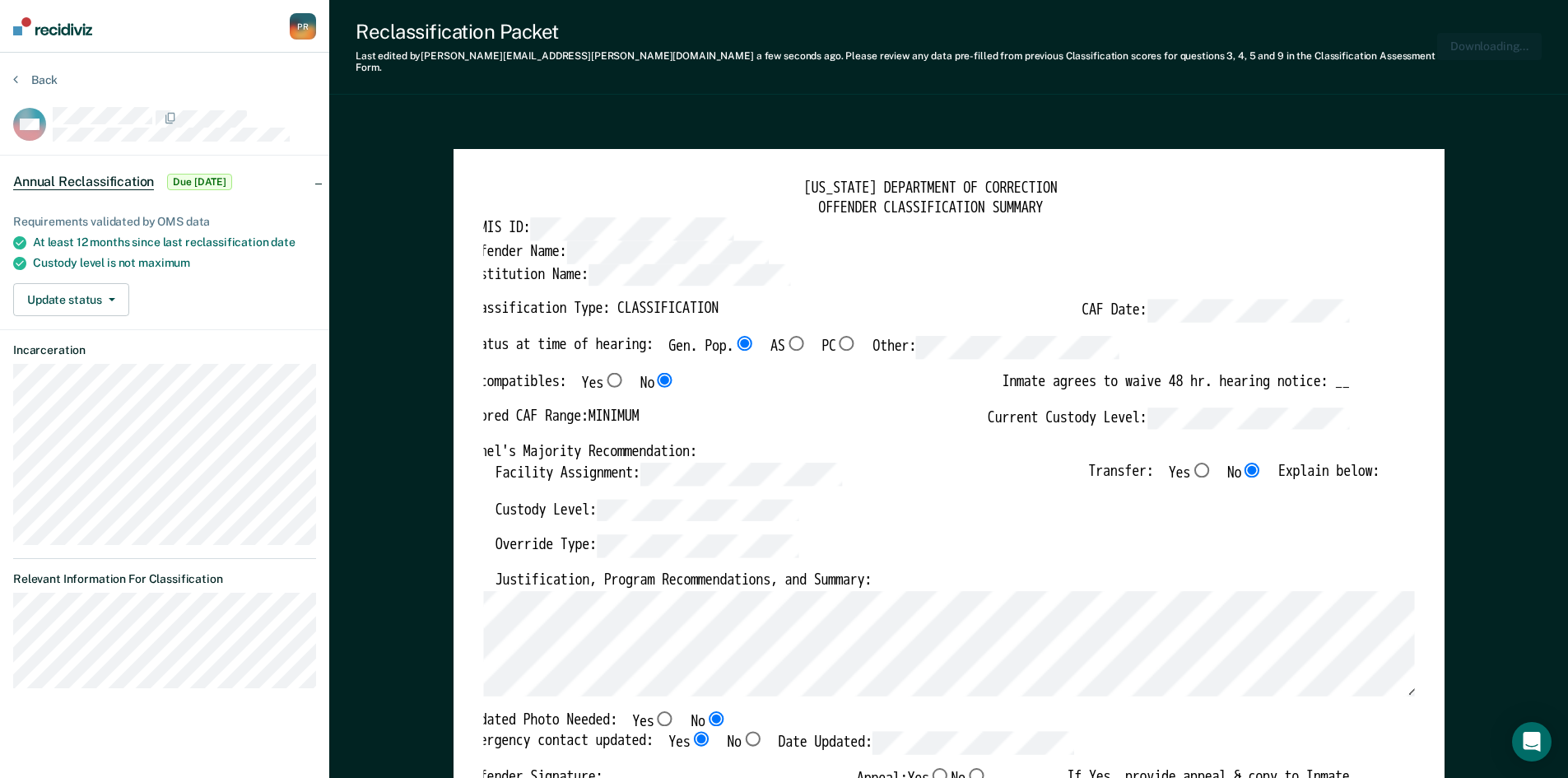 scroll, scrollTop: 0, scrollLeft: 3, axis: horizontal 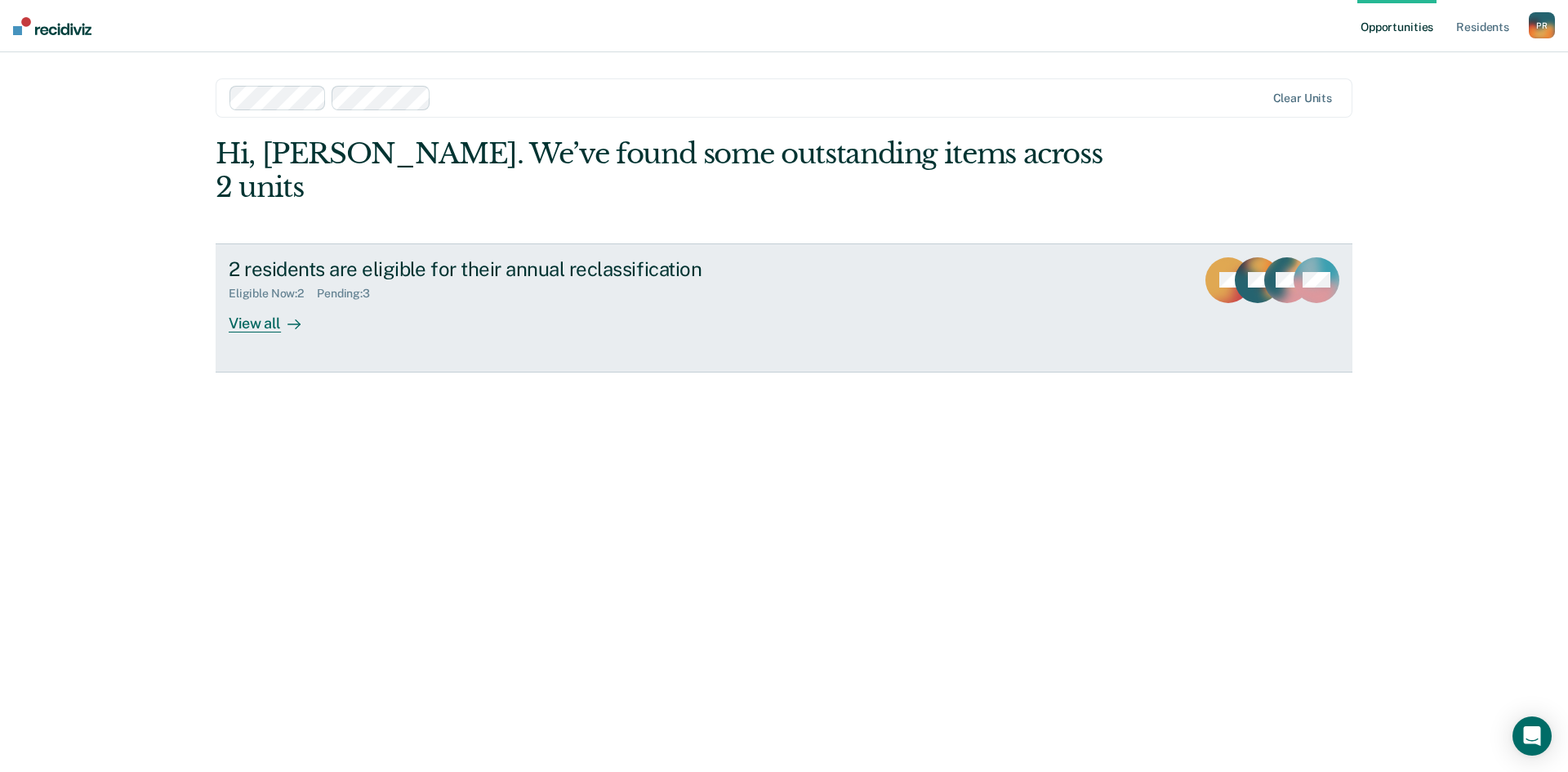 click 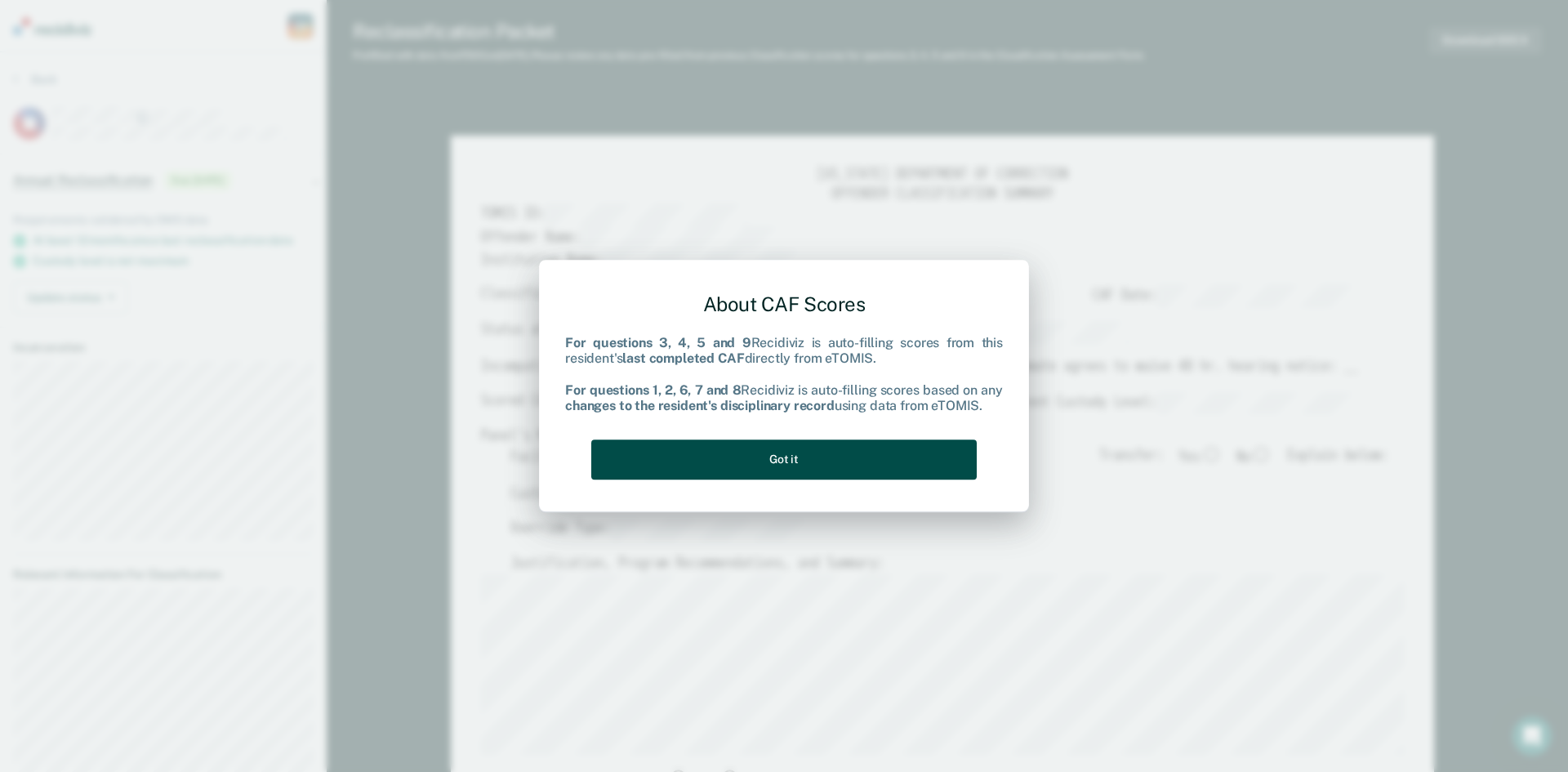 click on "Got it" at bounding box center [784, 459] 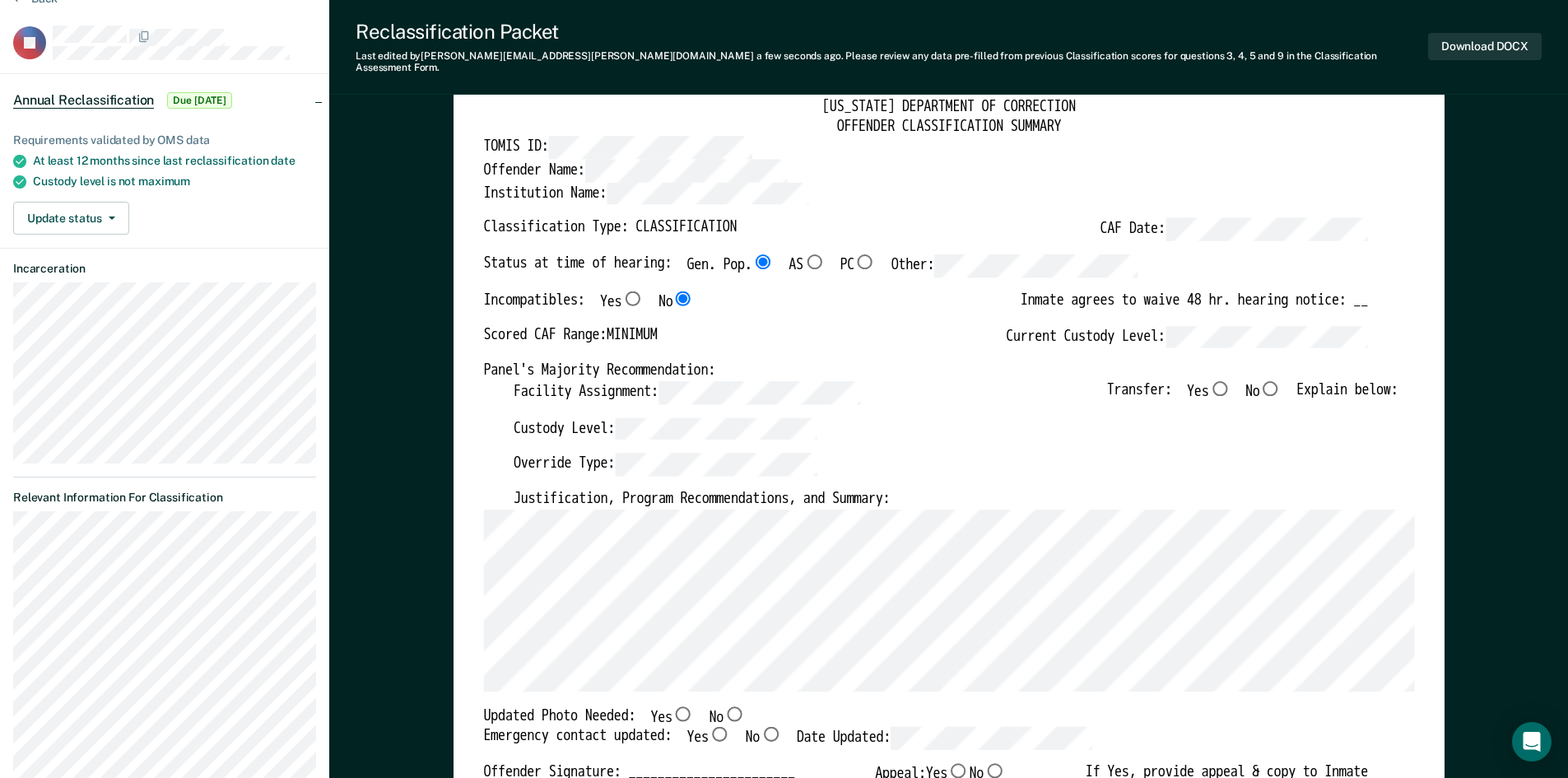 scroll, scrollTop: 0, scrollLeft: 0, axis: both 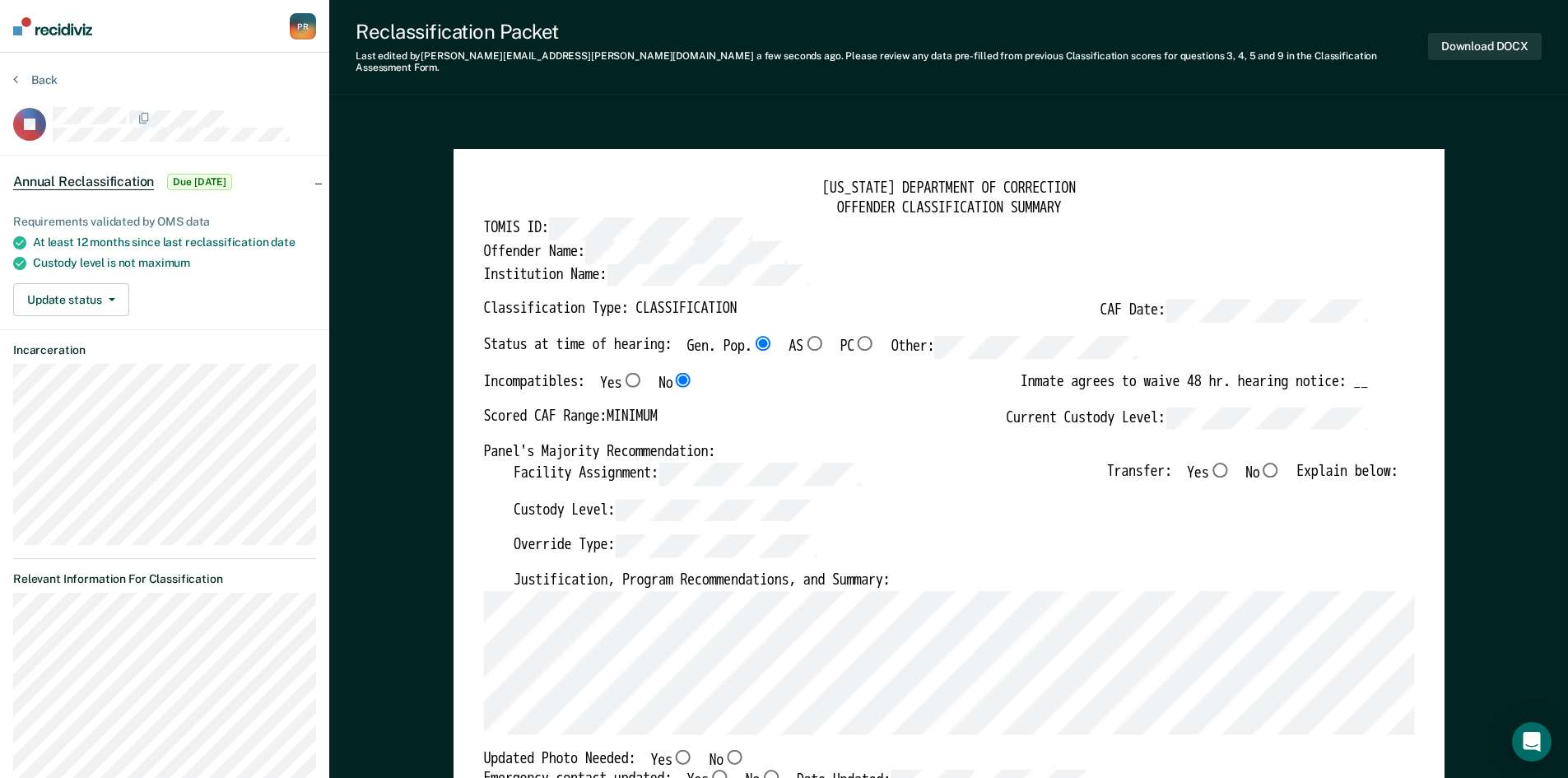 click on "No" at bounding box center [1270, 469] 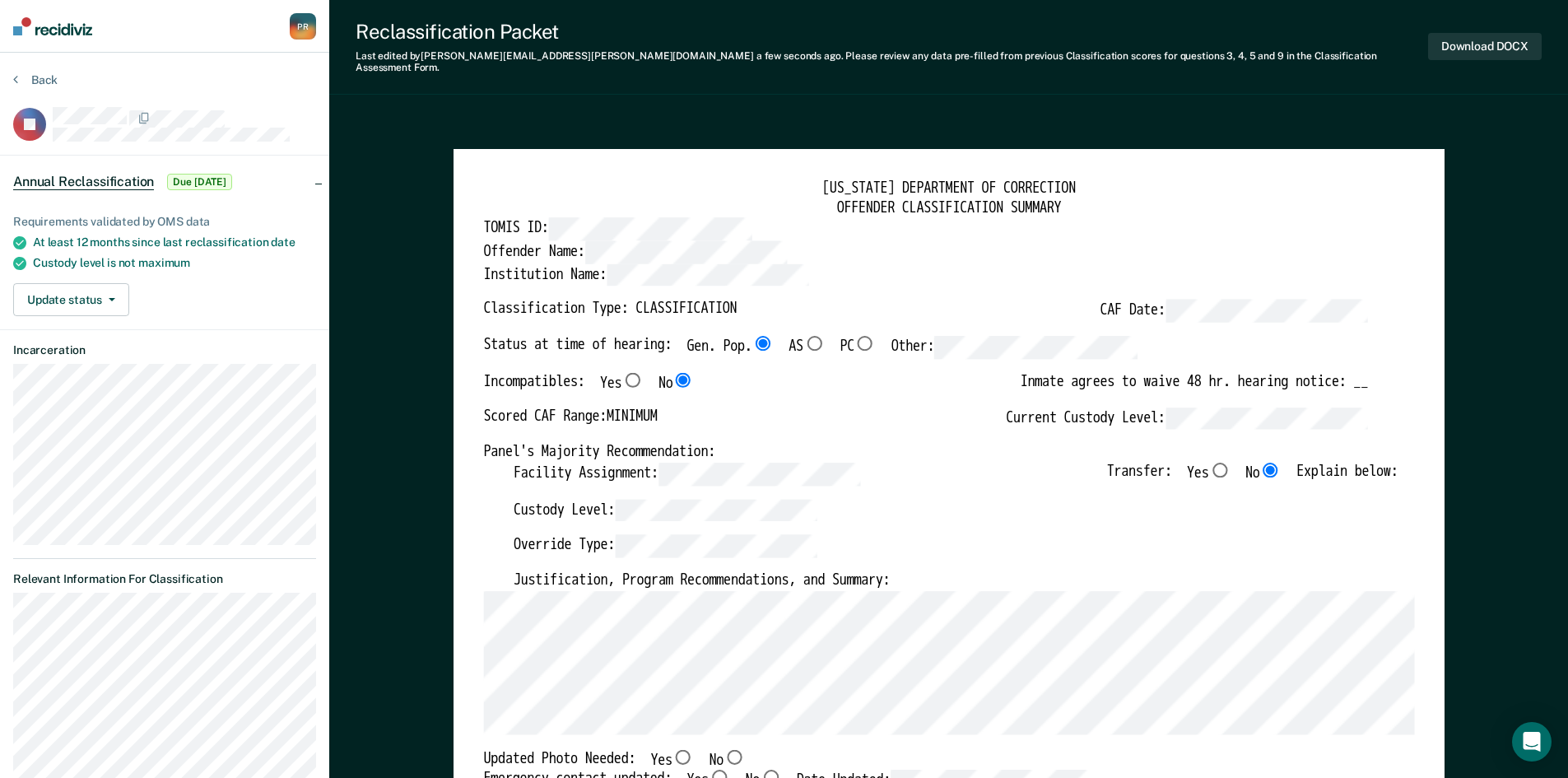 type on "x" 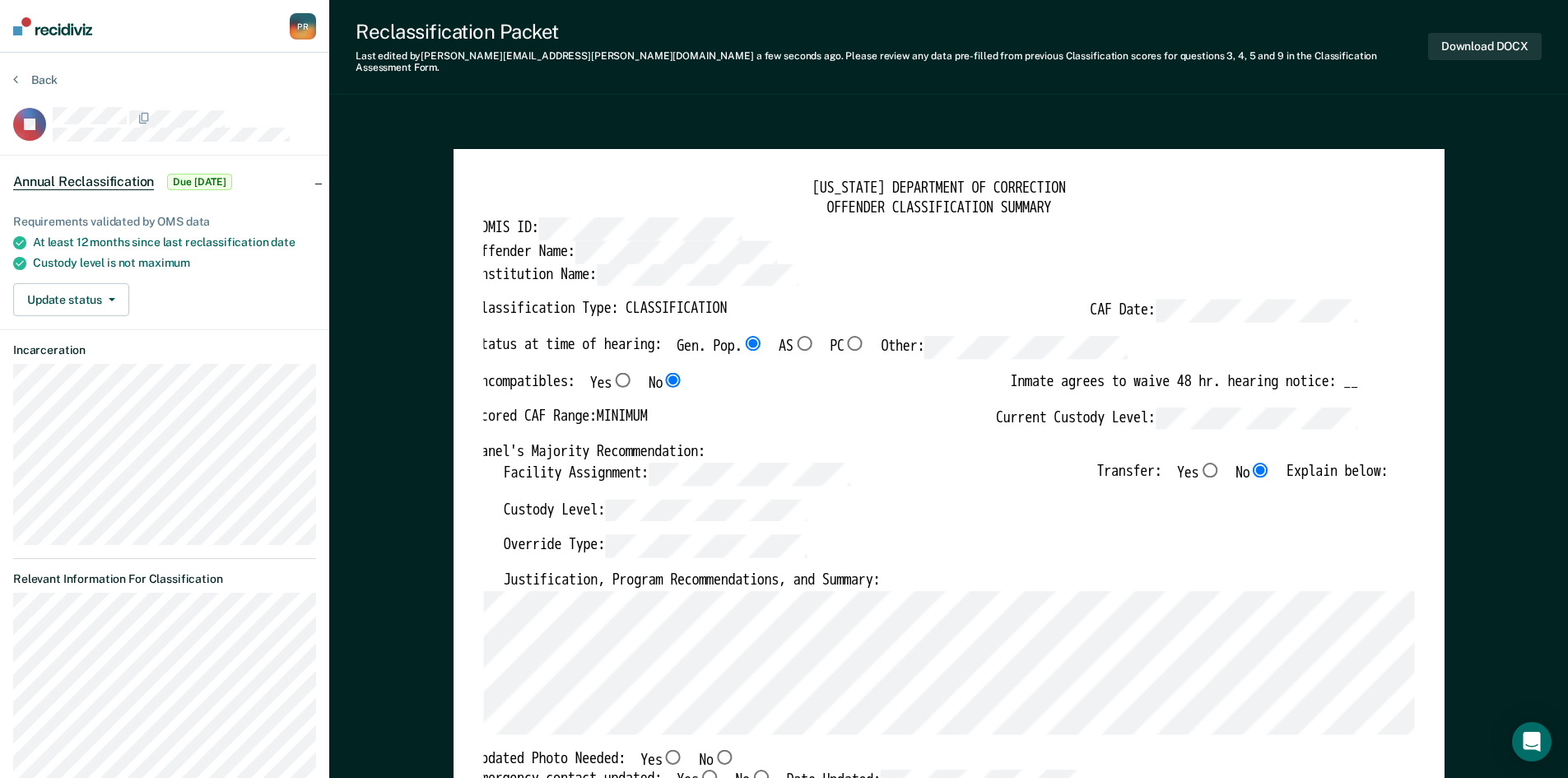 scroll, scrollTop: 0, scrollLeft: 9, axis: horizontal 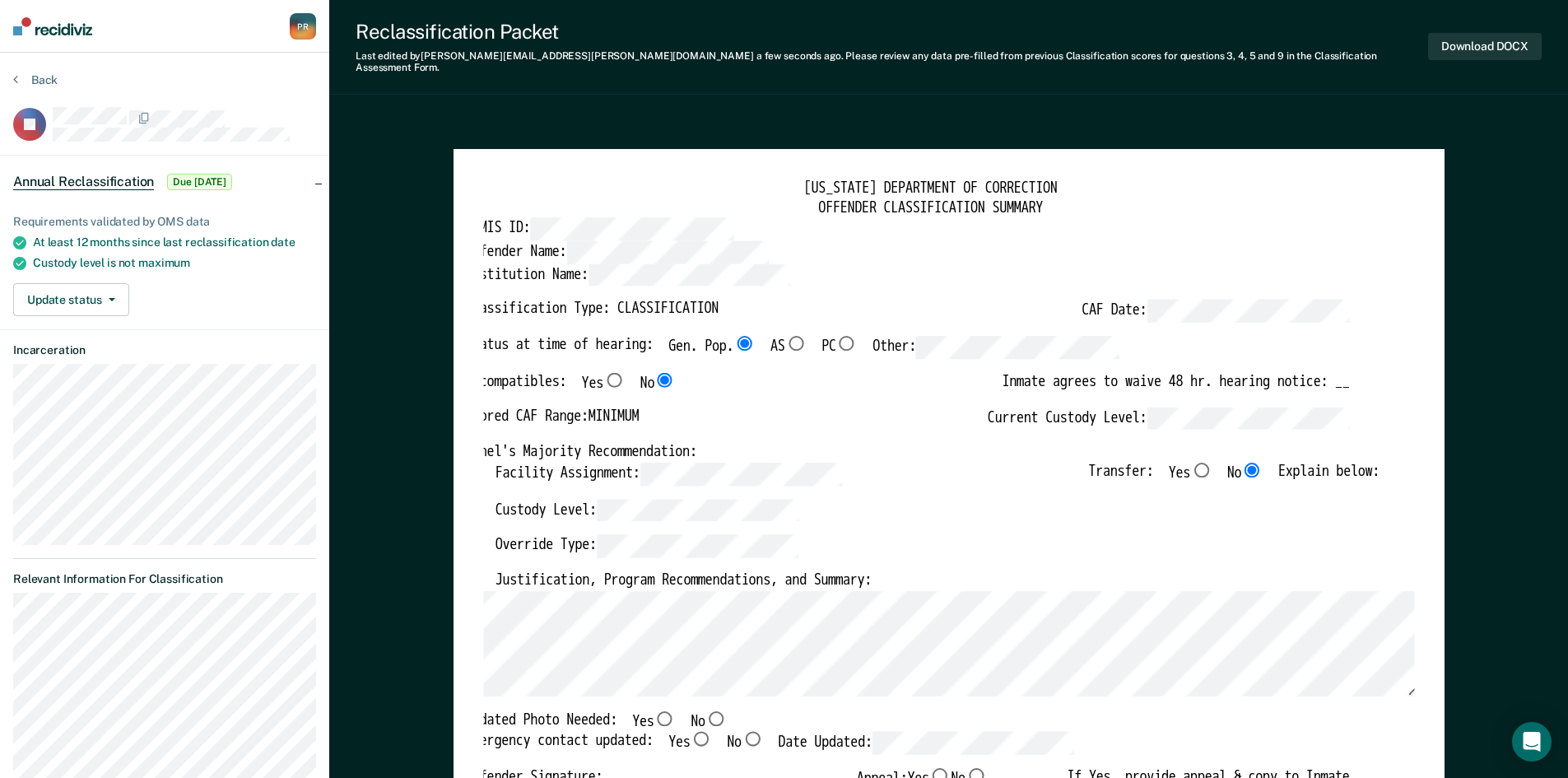 click on "No" at bounding box center (715, 718) 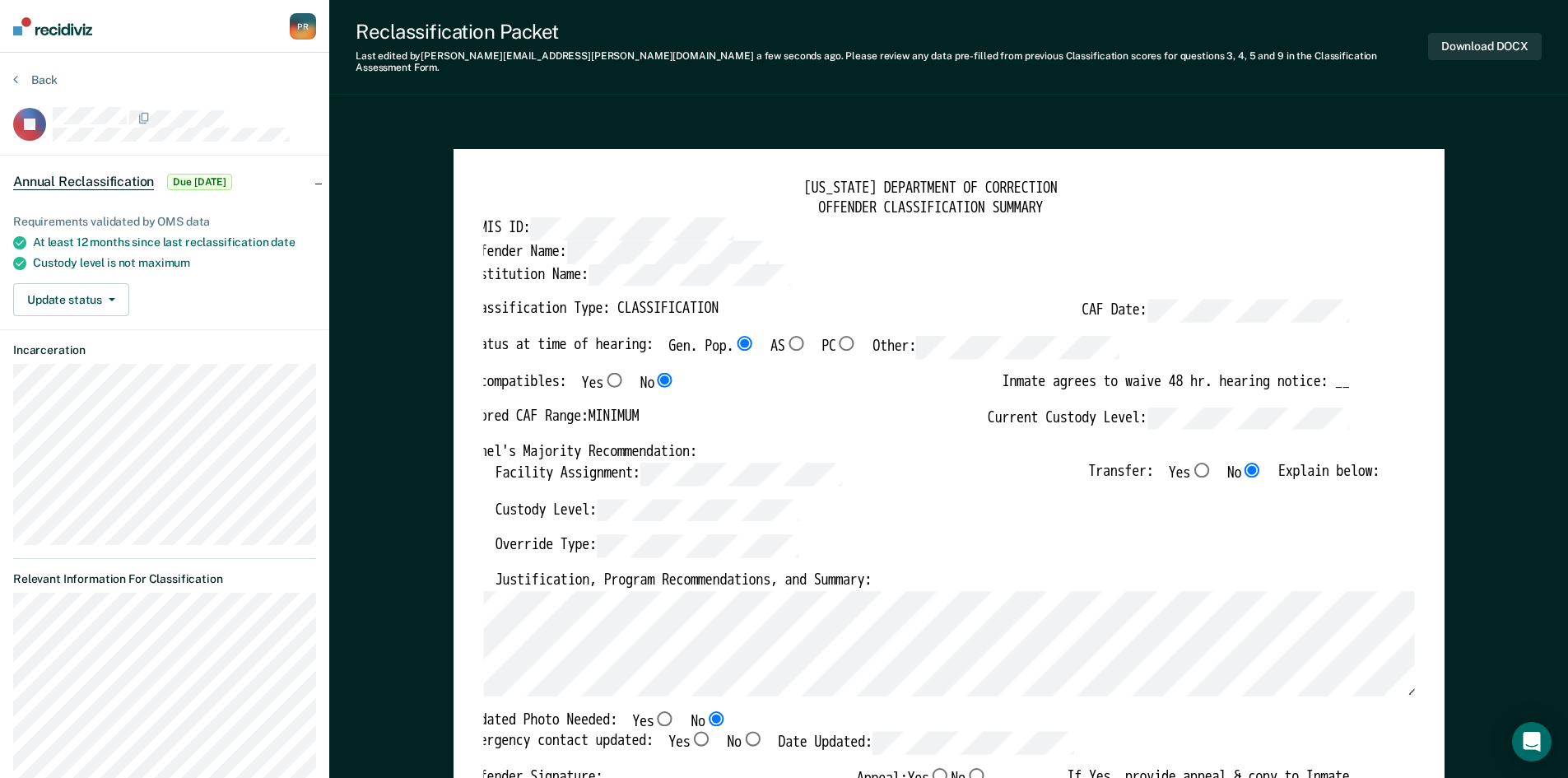 type on "x" 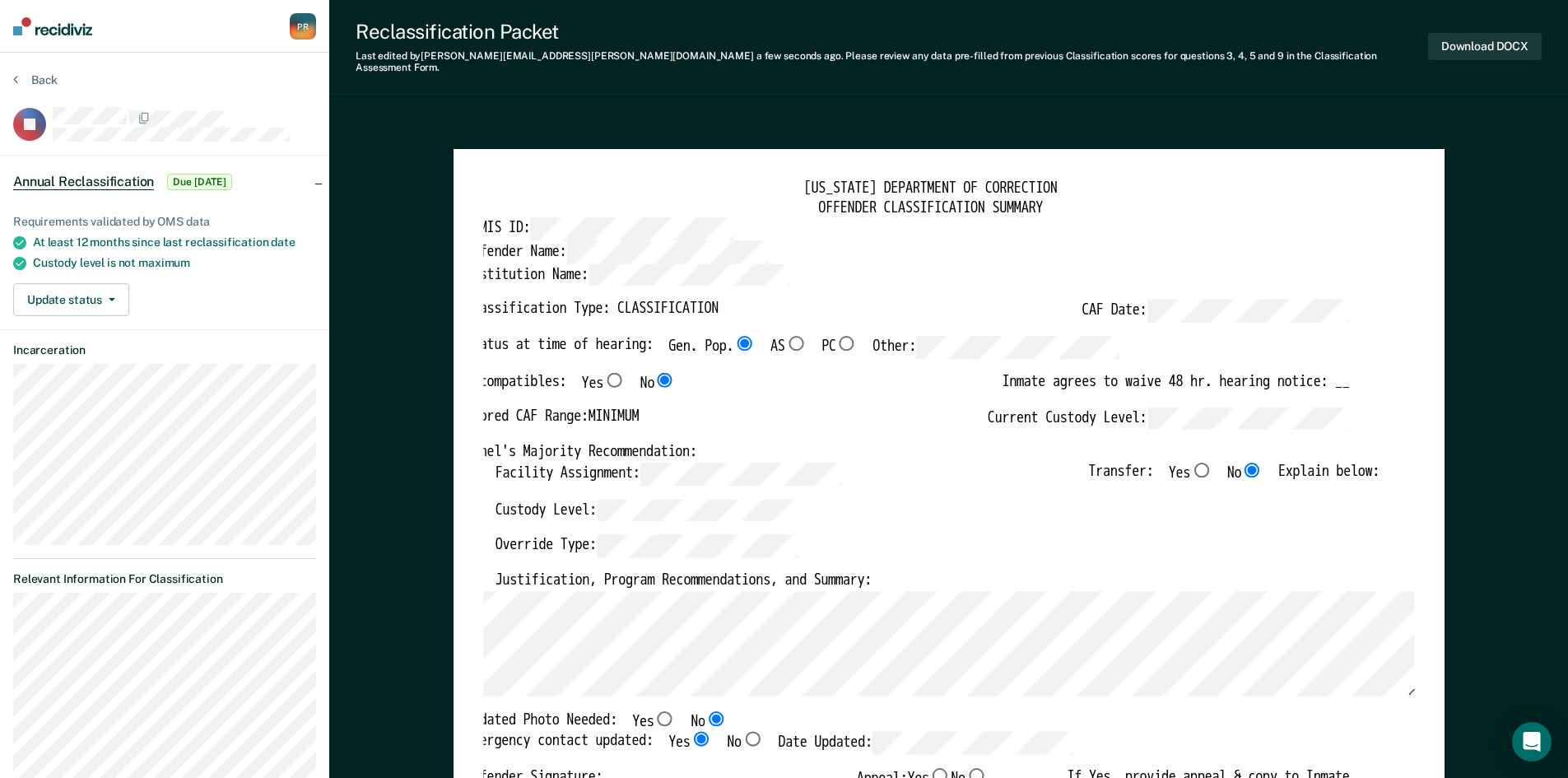 type on "x" 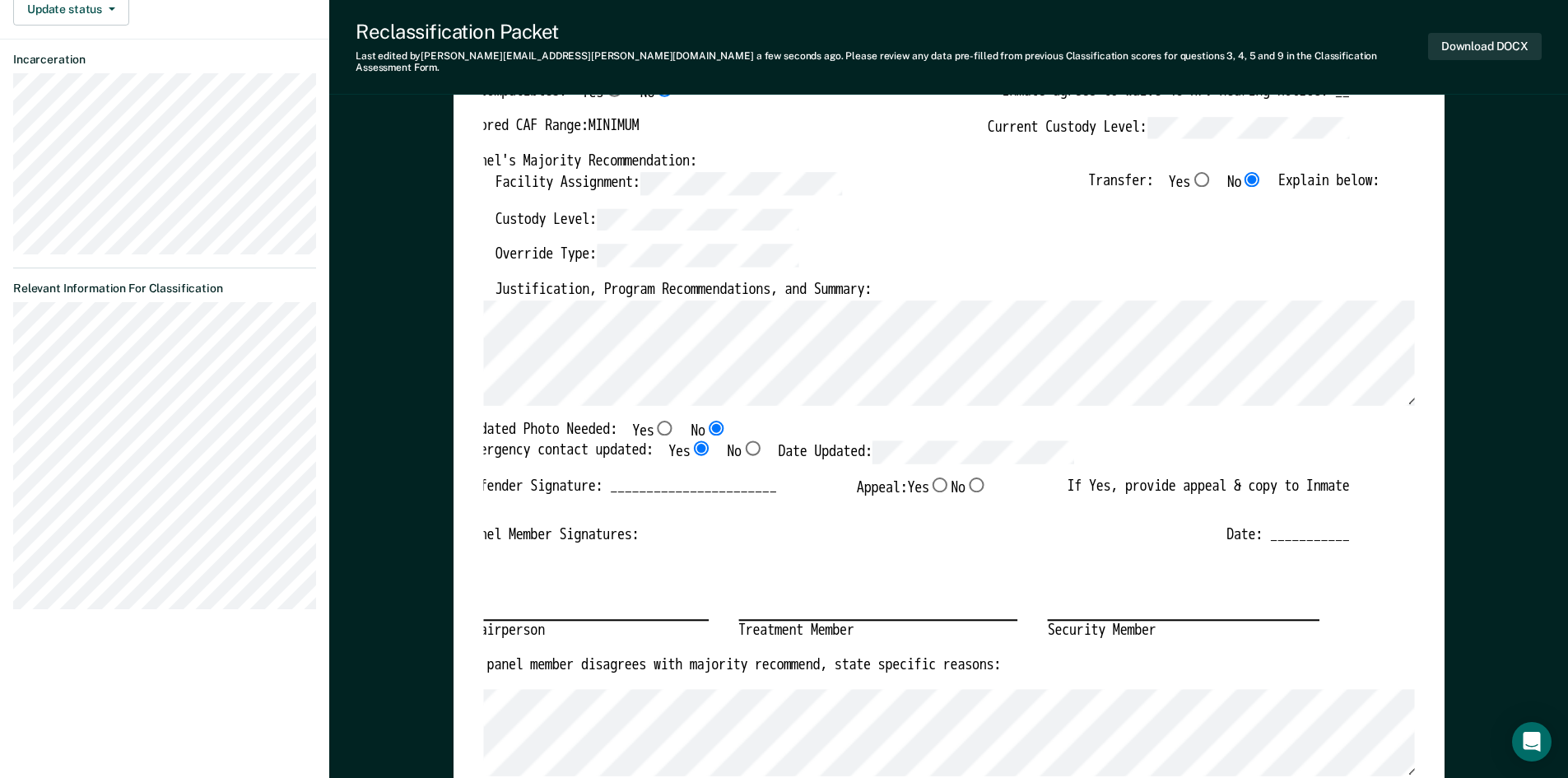 scroll, scrollTop: 329, scrollLeft: 0, axis: vertical 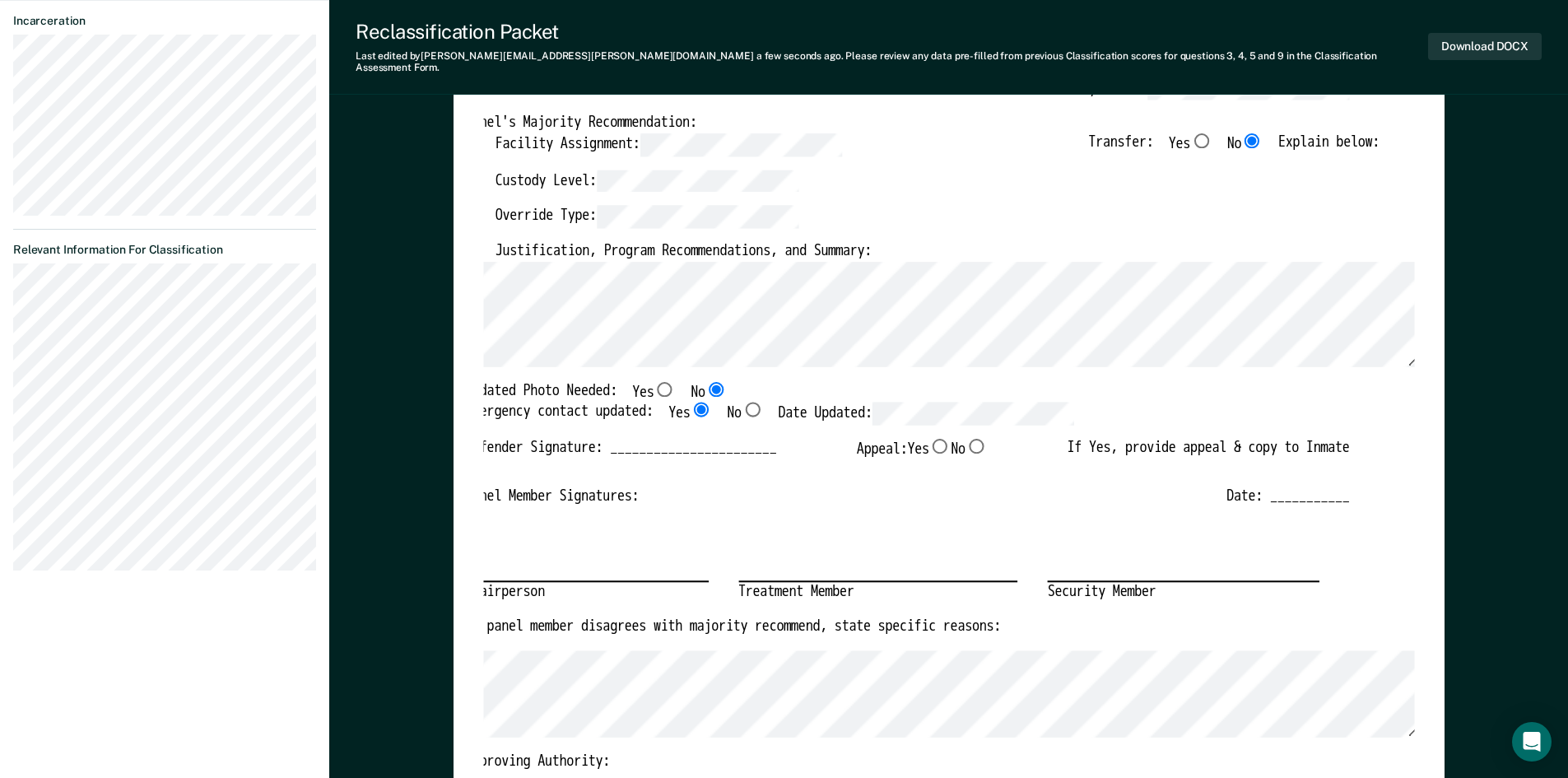 click on "Date: ___________" at bounding box center (1288, 496) 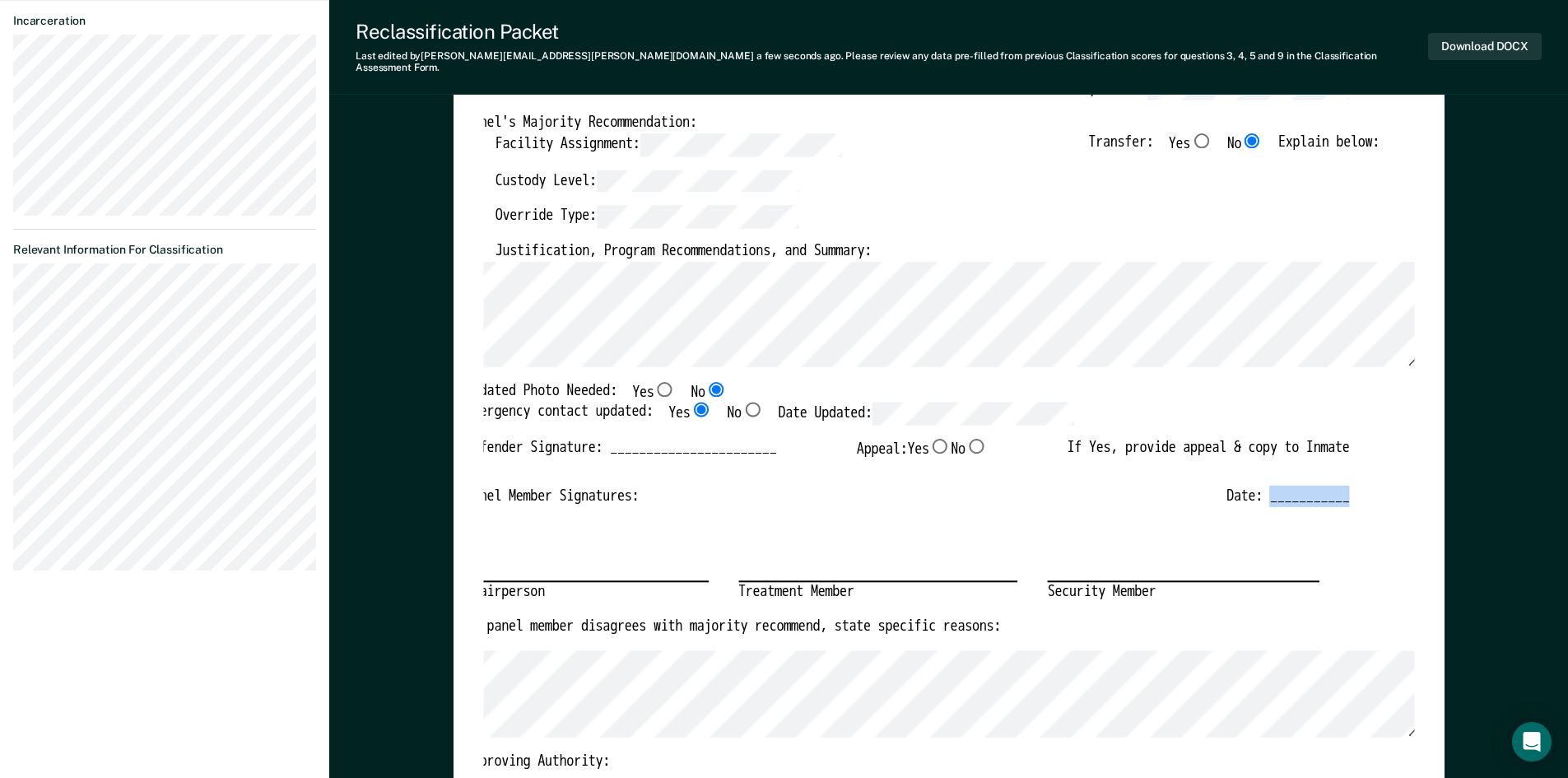 click on "Date: ___________" at bounding box center [1288, 496] 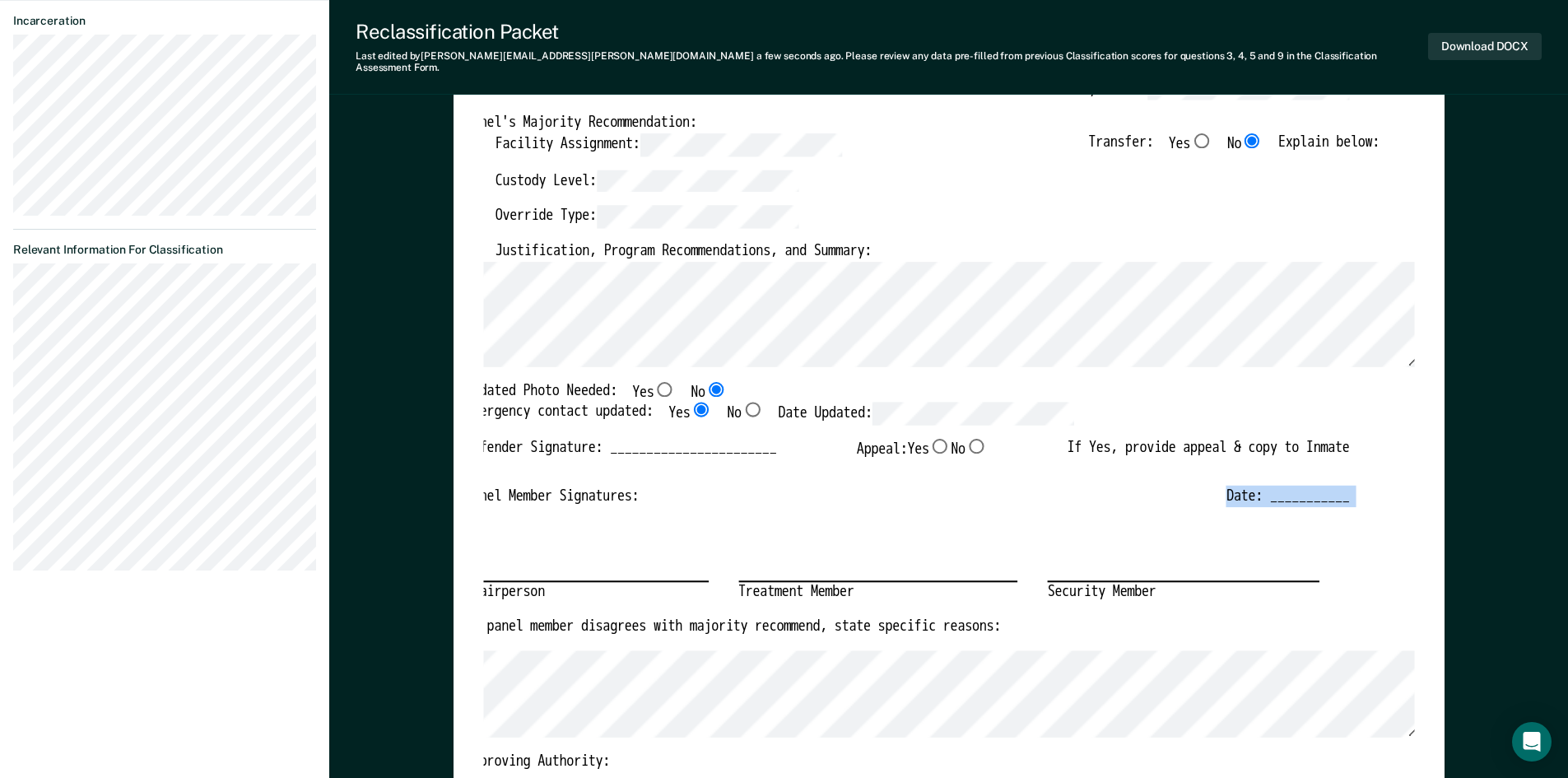 click on "Date: ___________" at bounding box center (1288, 496) 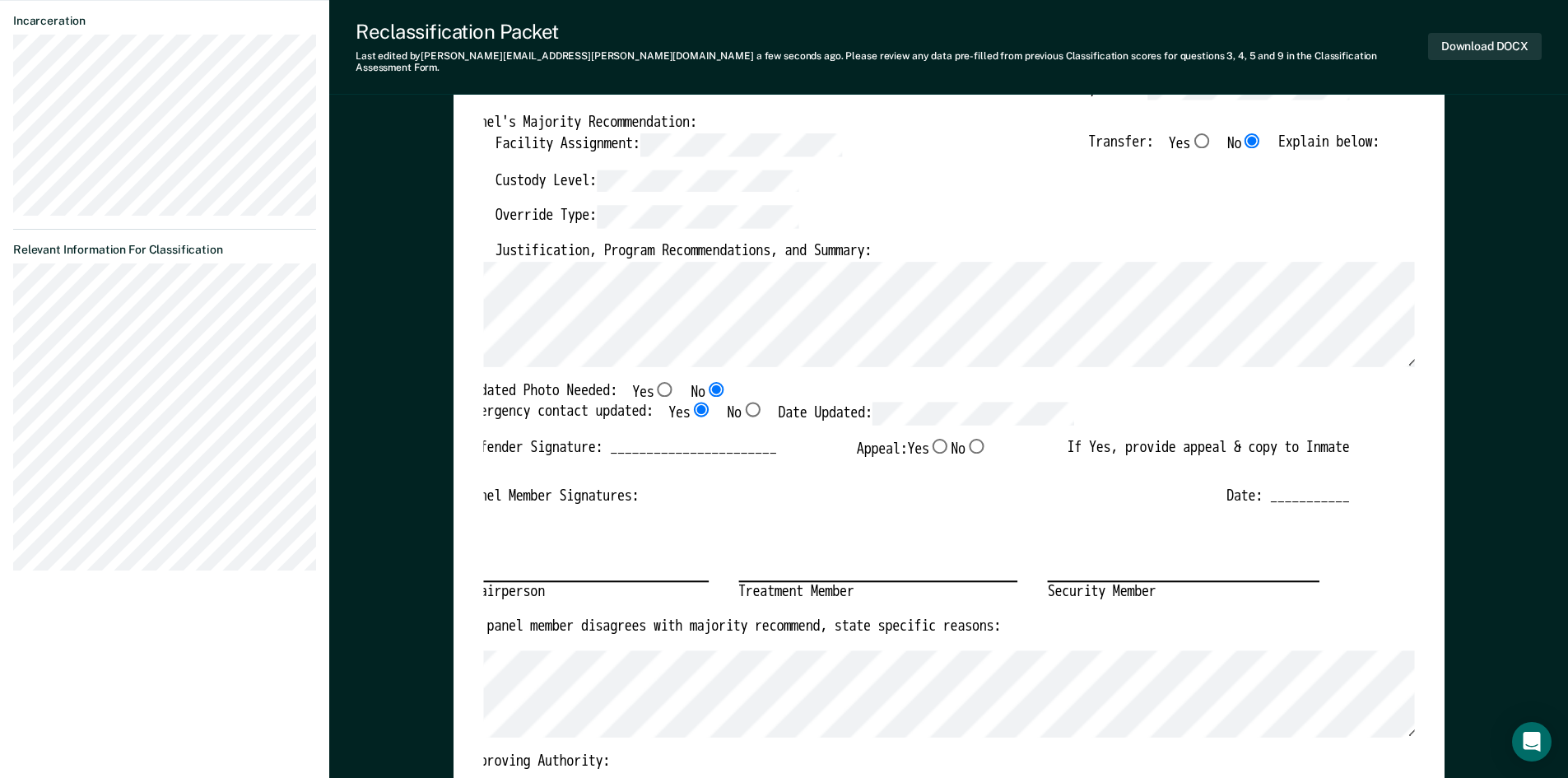 click on "No" at bounding box center [975, 446] 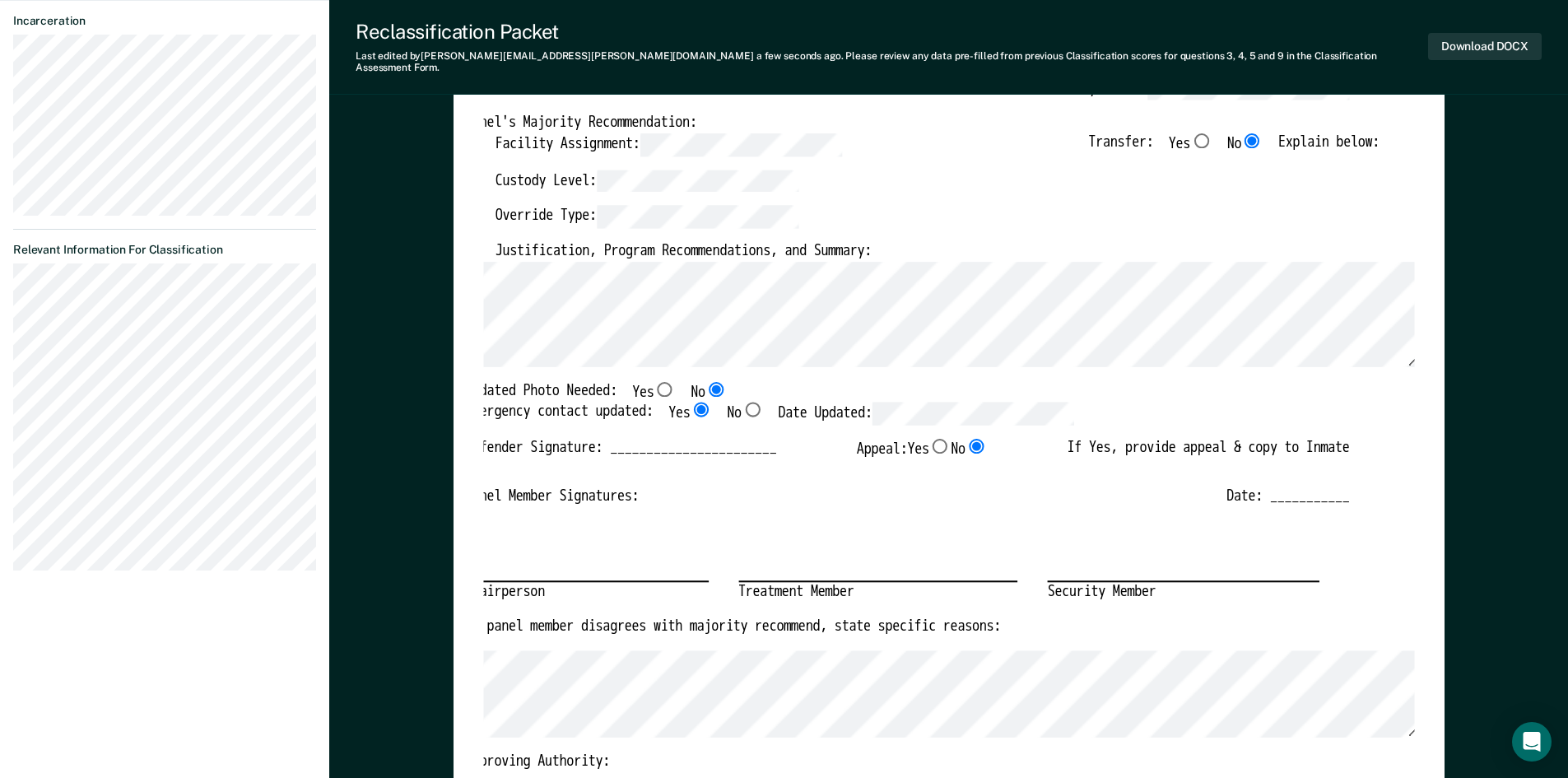 type on "x" 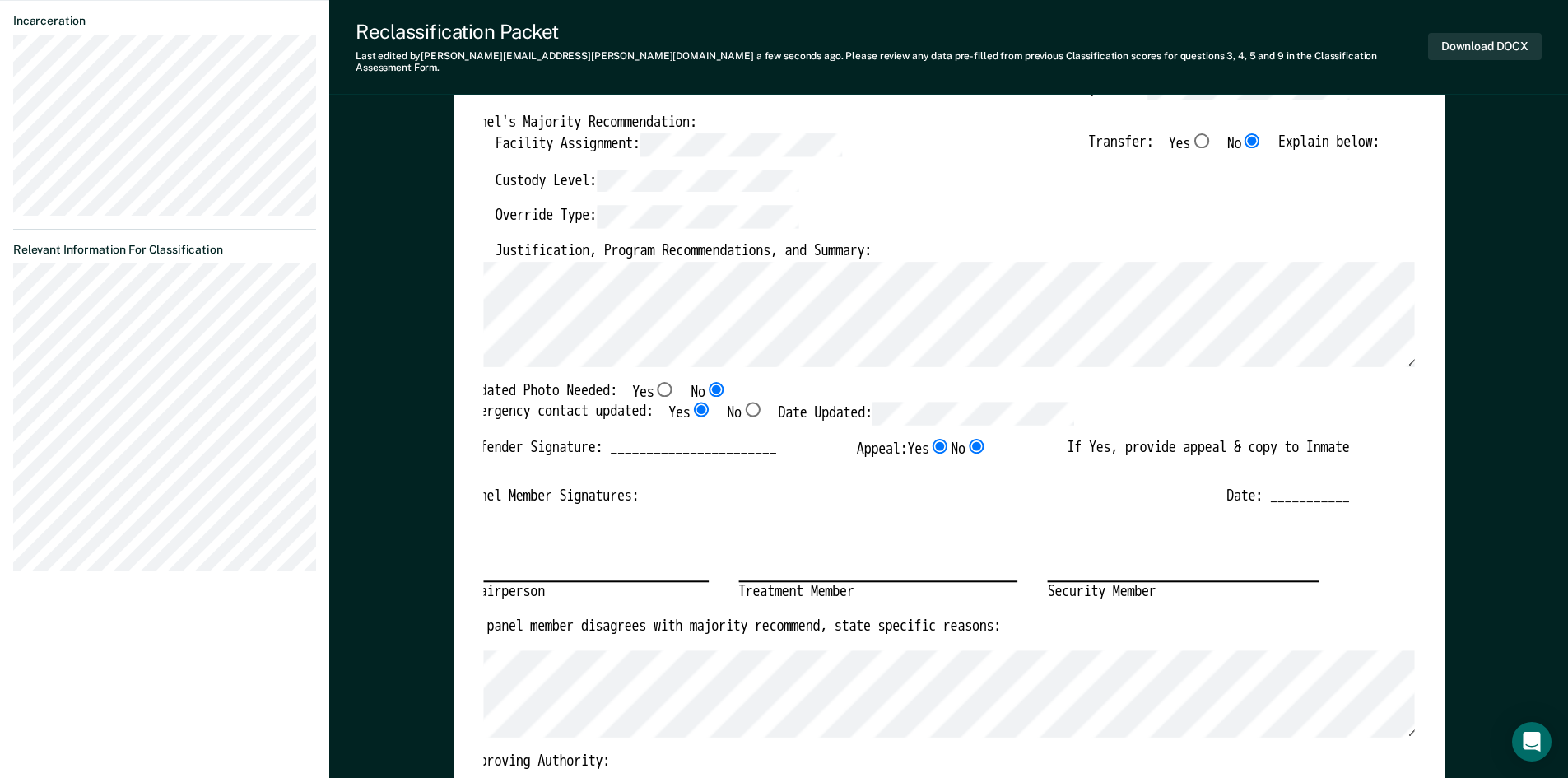 type on "x" 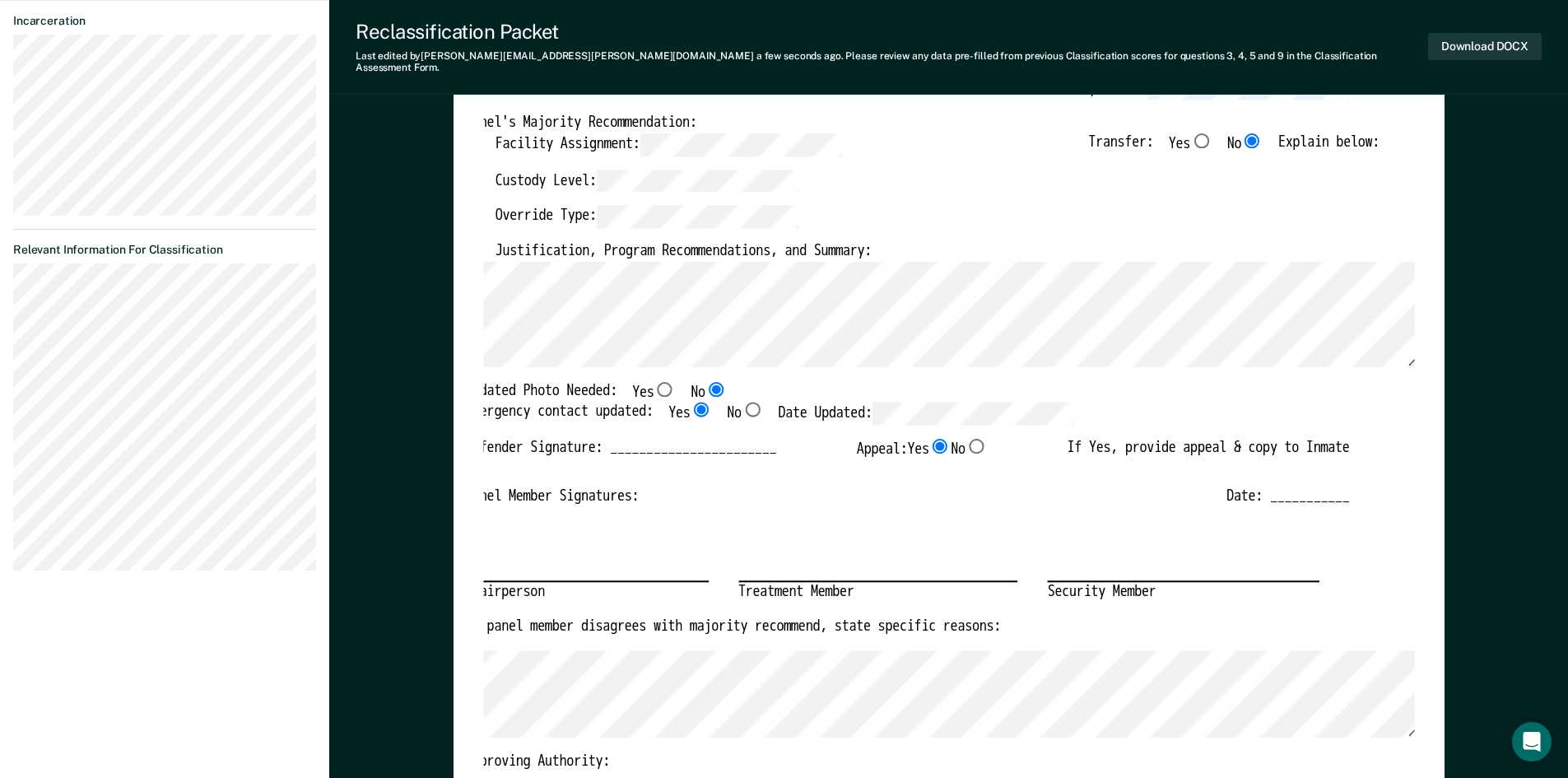 click on "No" at bounding box center (975, 446) 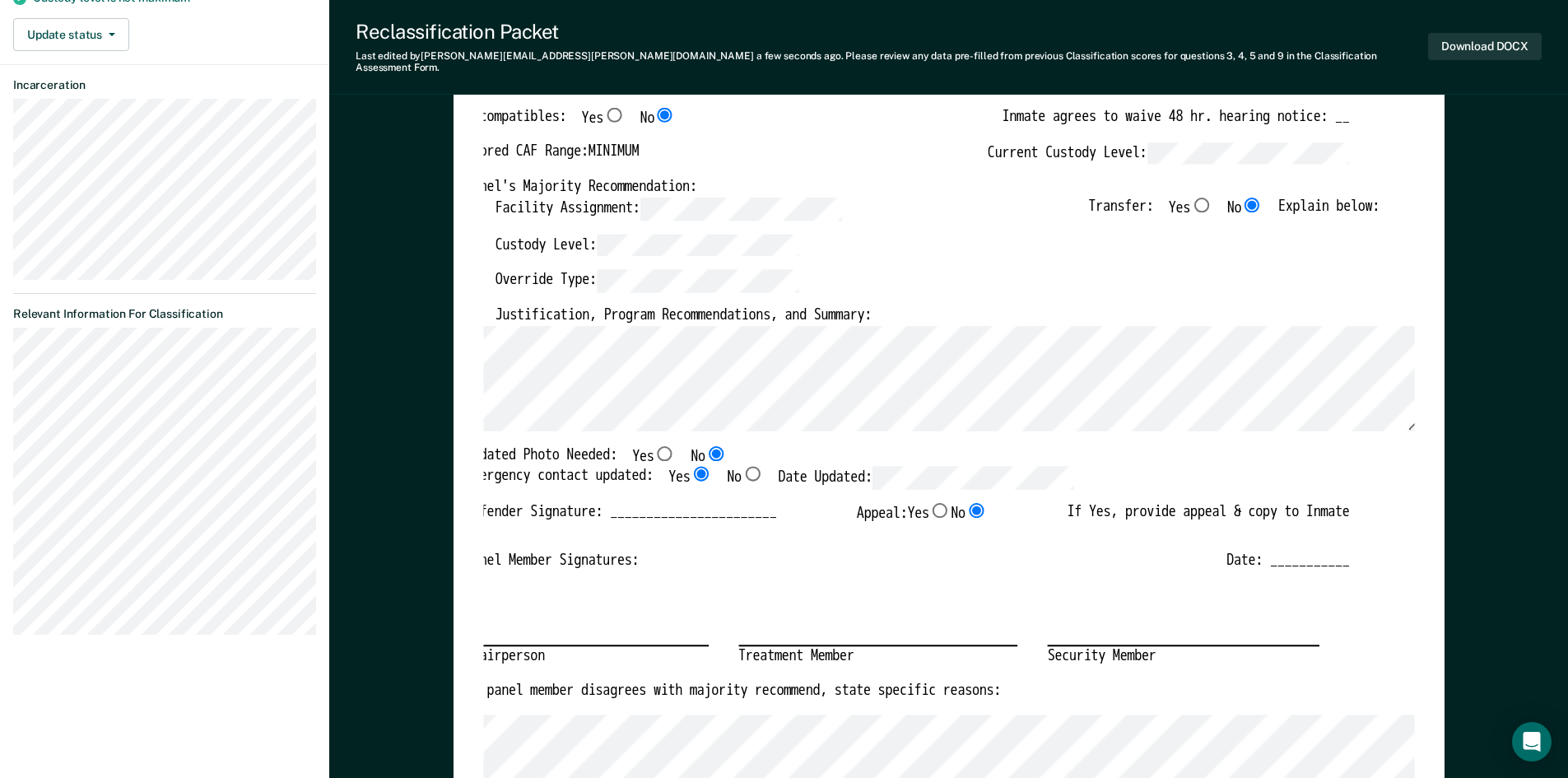 scroll, scrollTop: 247, scrollLeft: 0, axis: vertical 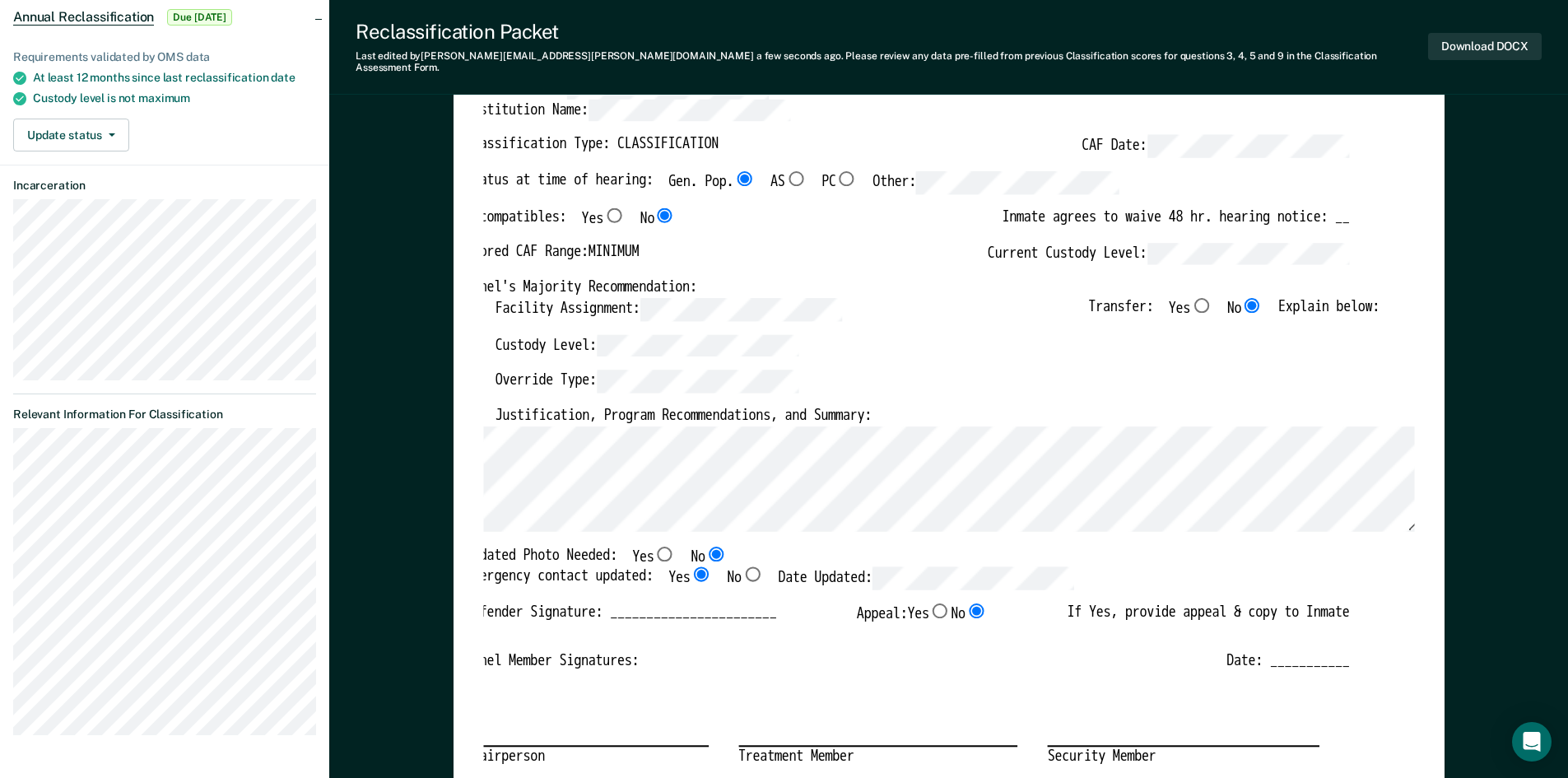 type on "x" 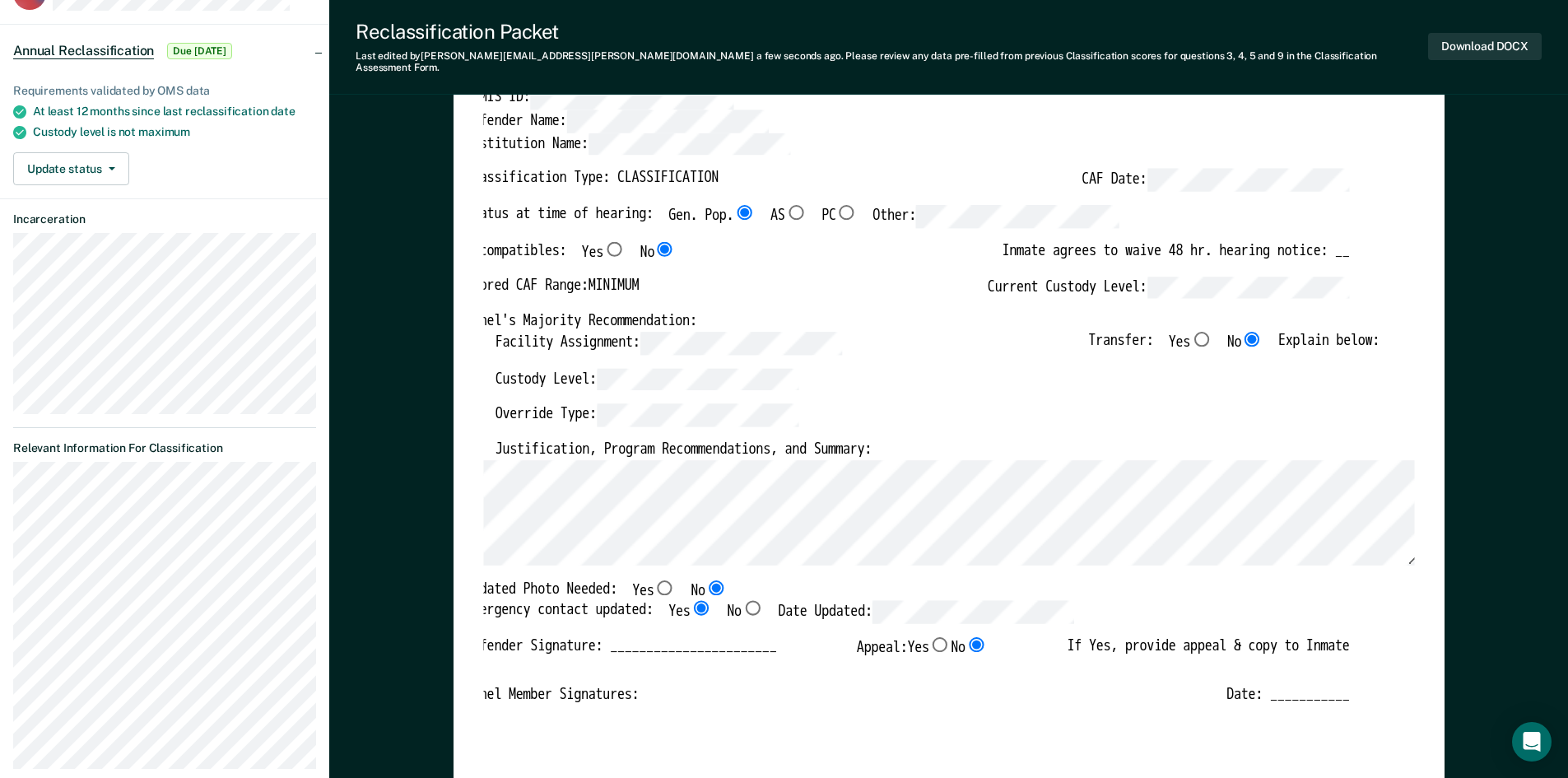 scroll, scrollTop: 0, scrollLeft: 0, axis: both 